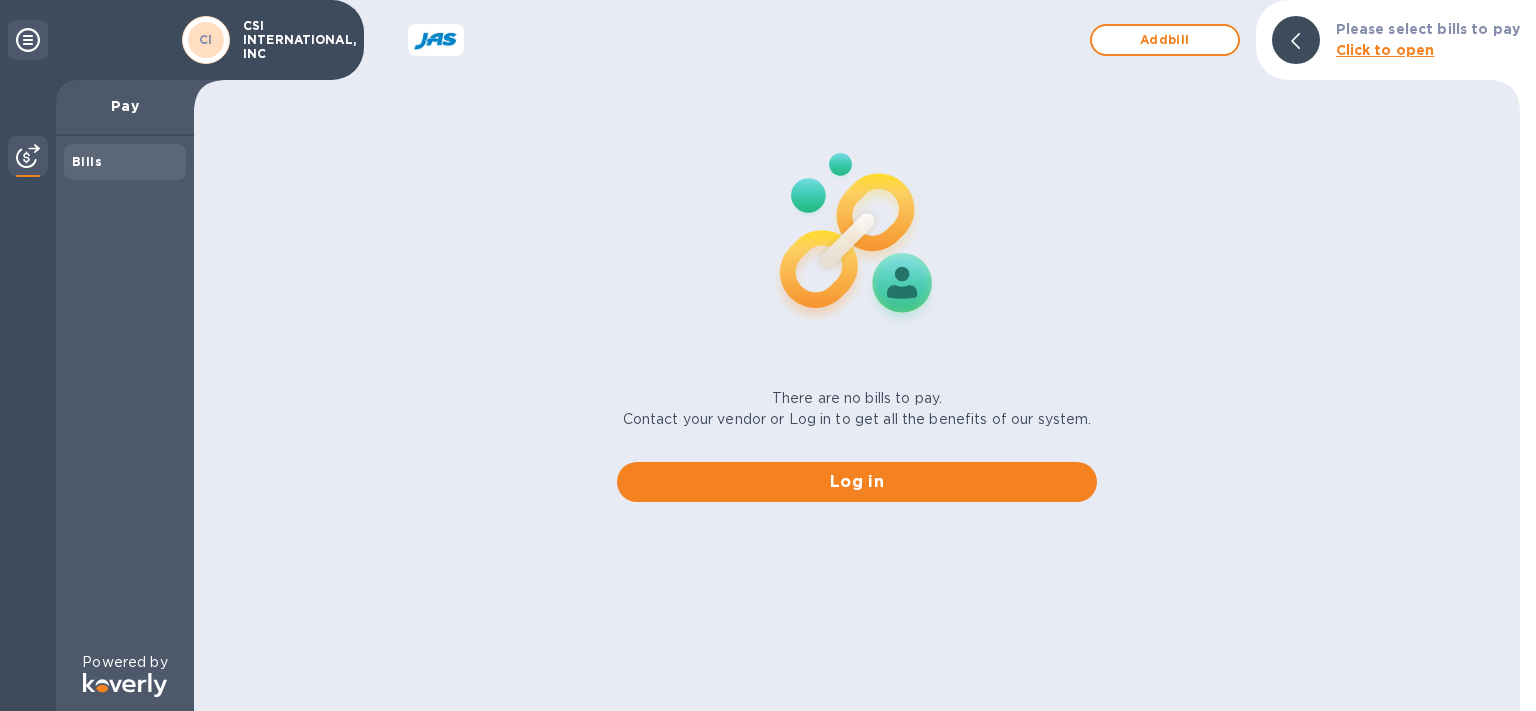 scroll, scrollTop: 0, scrollLeft: 0, axis: both 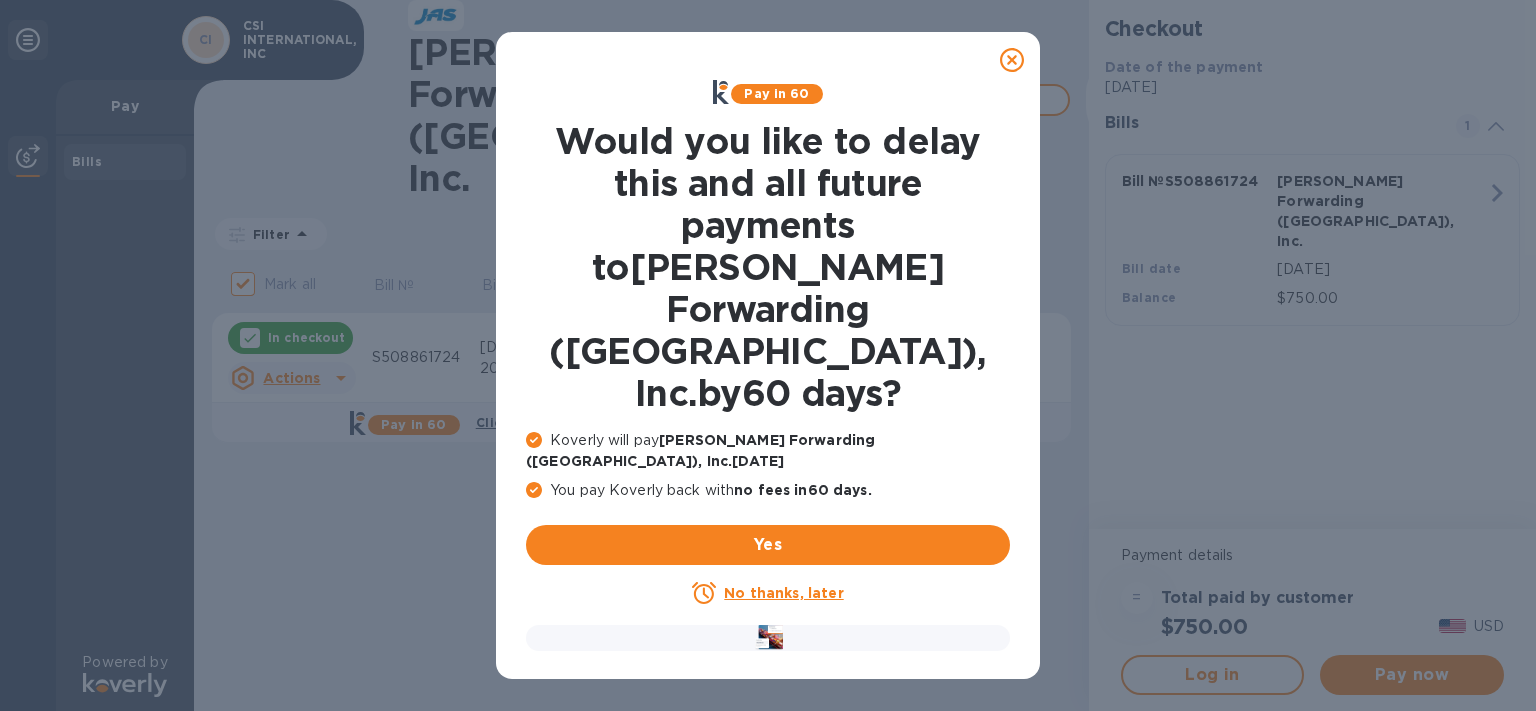 click on "No thanks, later" at bounding box center [783, 593] 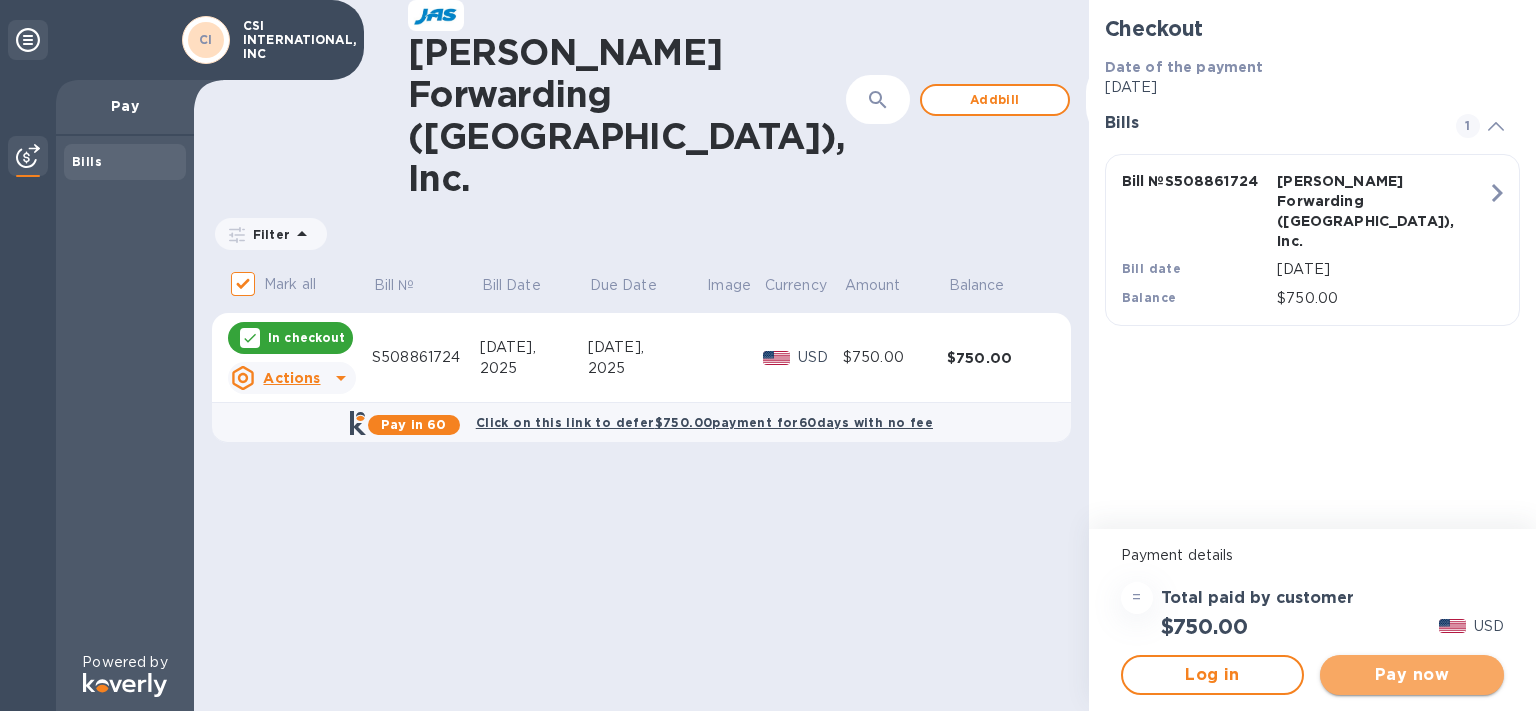 click on "Pay now" at bounding box center [1412, 675] 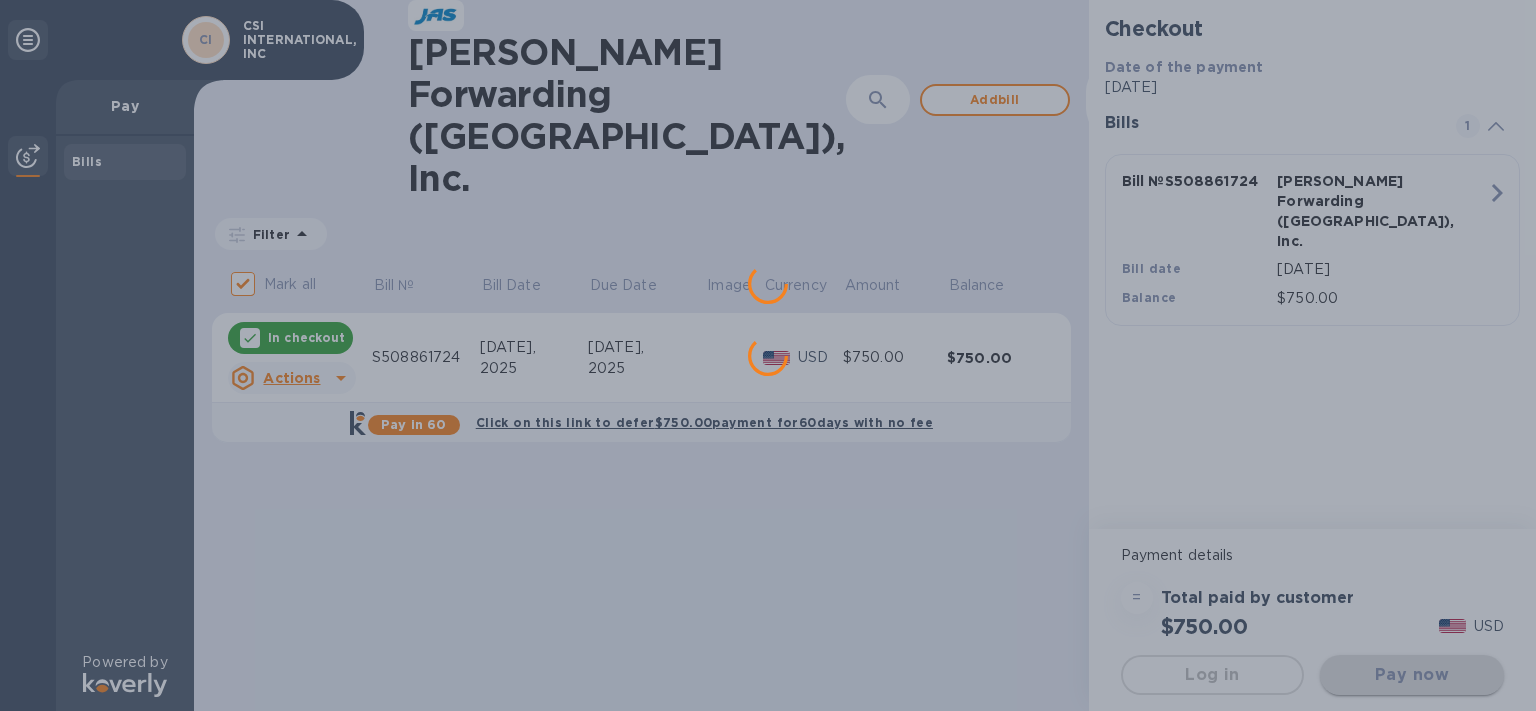 scroll, scrollTop: 0, scrollLeft: 0, axis: both 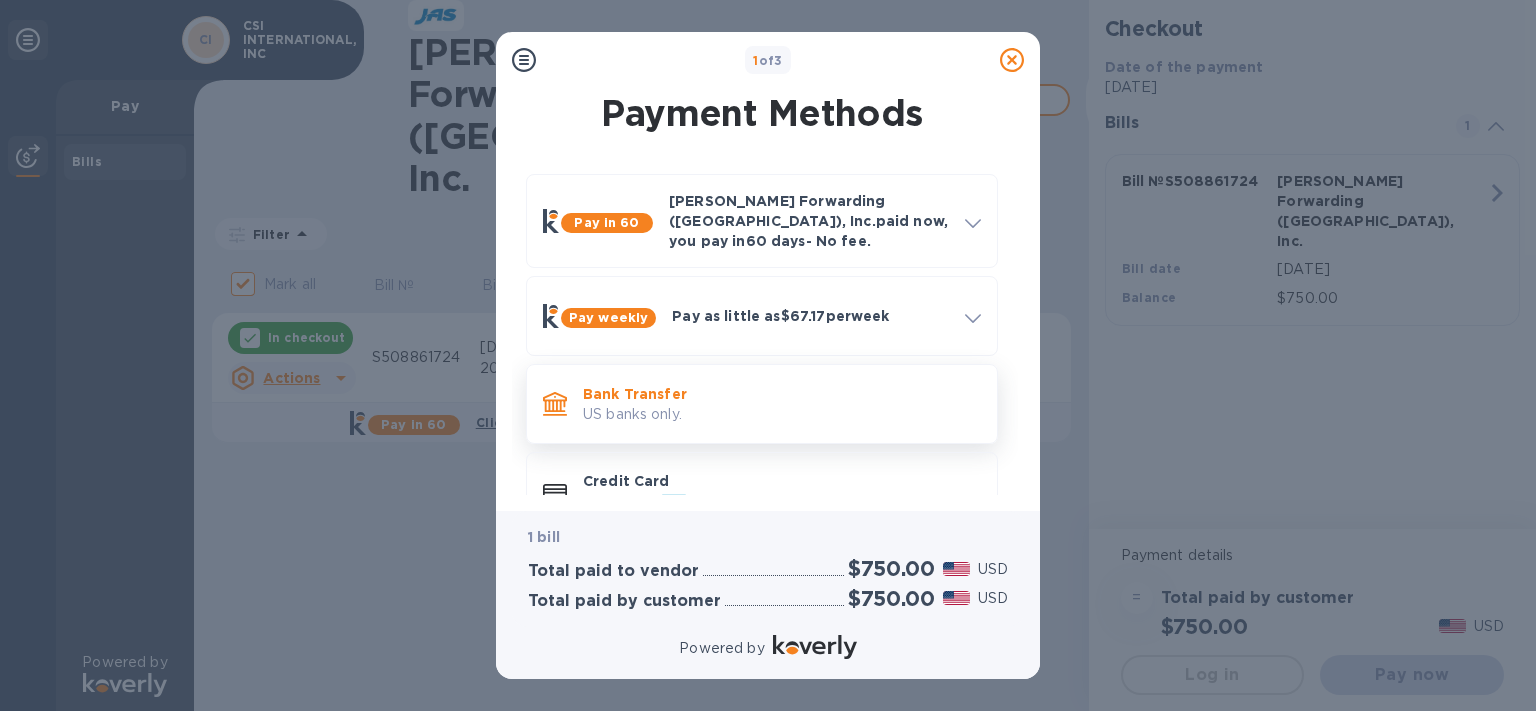 click on "US banks only." at bounding box center (782, 414) 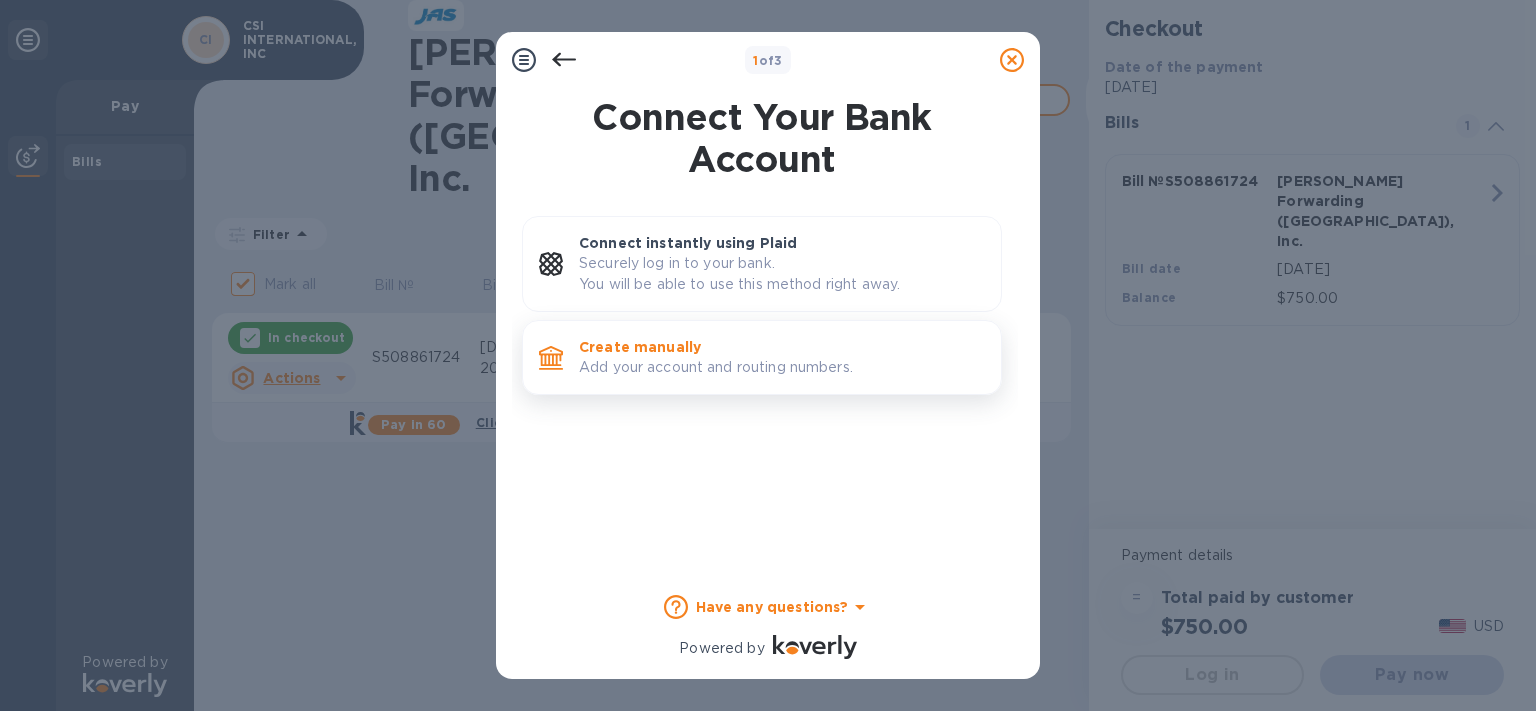 click on "Create manually" at bounding box center [782, 347] 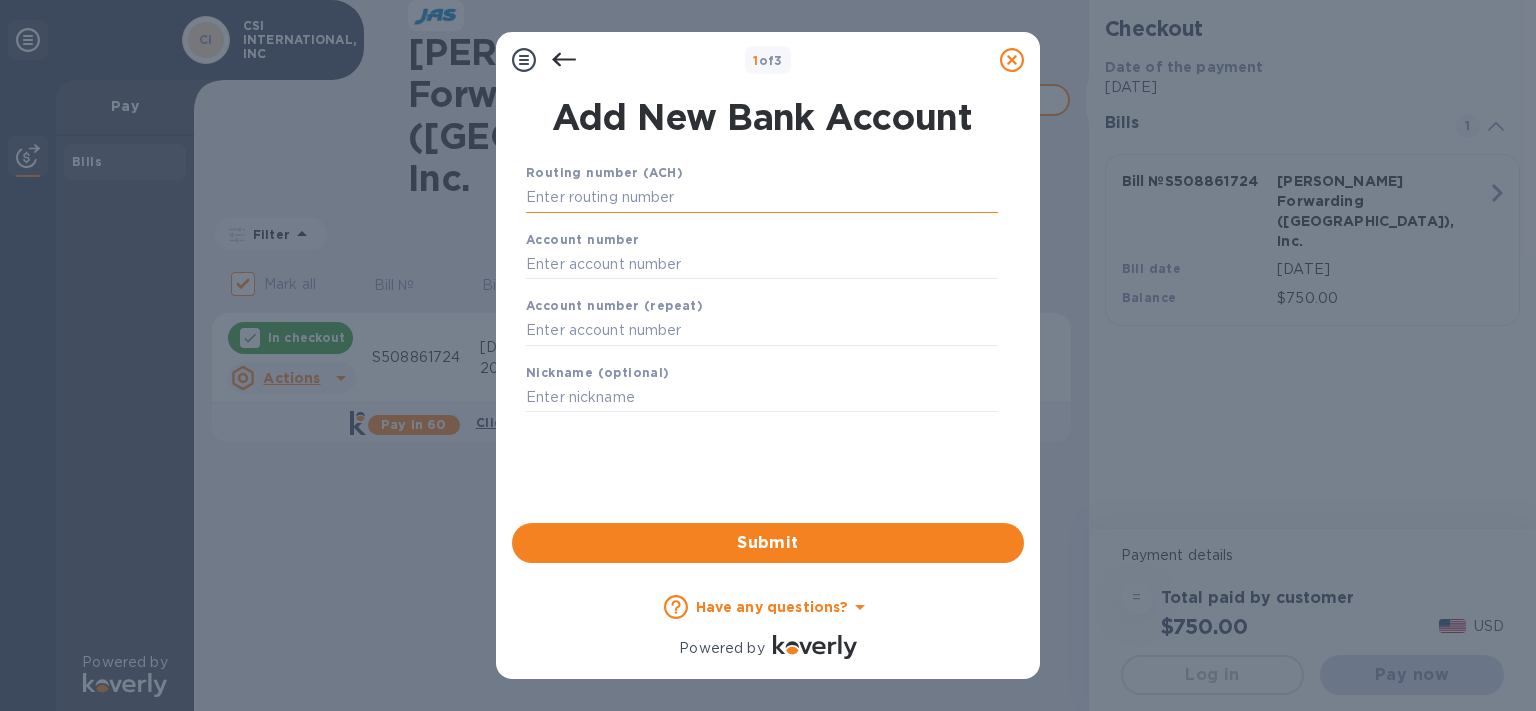 click at bounding box center (762, 198) 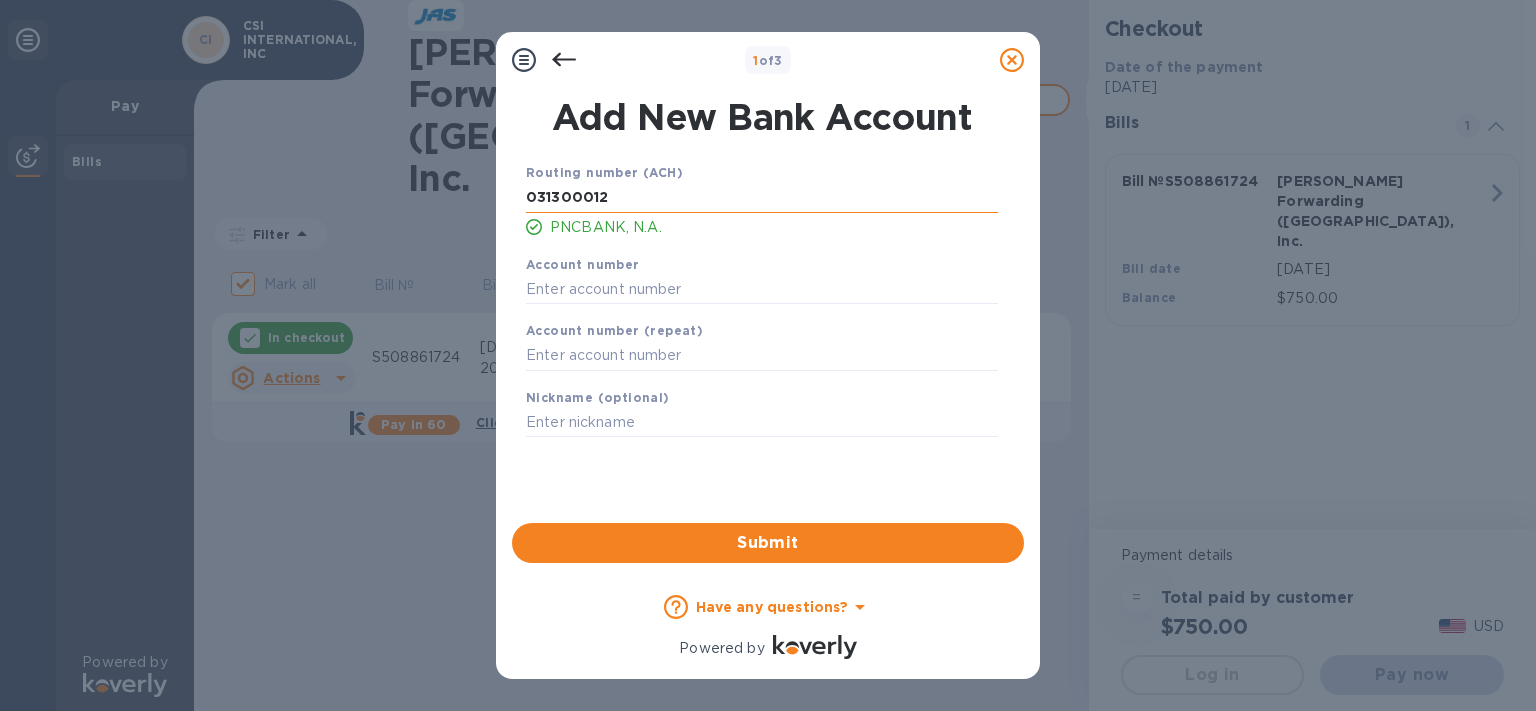 type on "031300012" 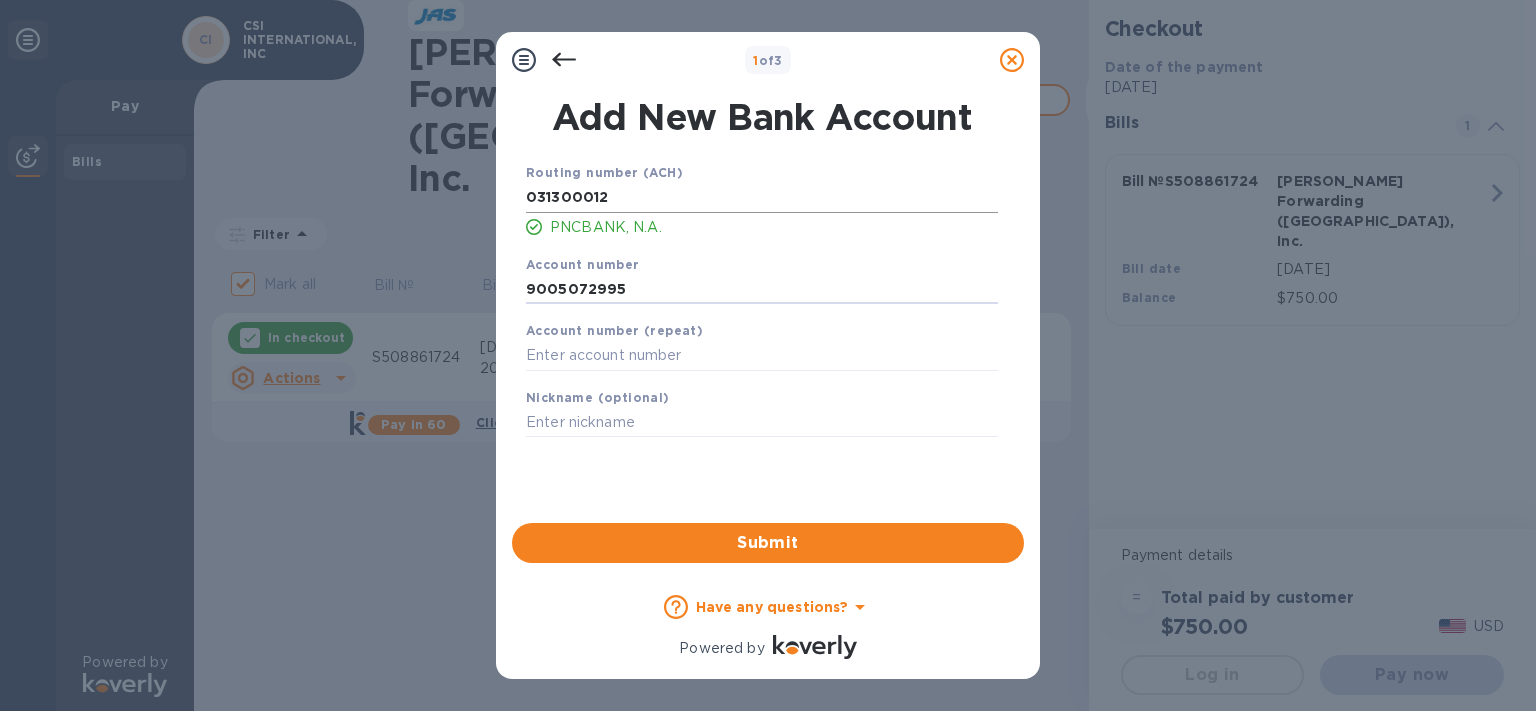 type on "9005072995" 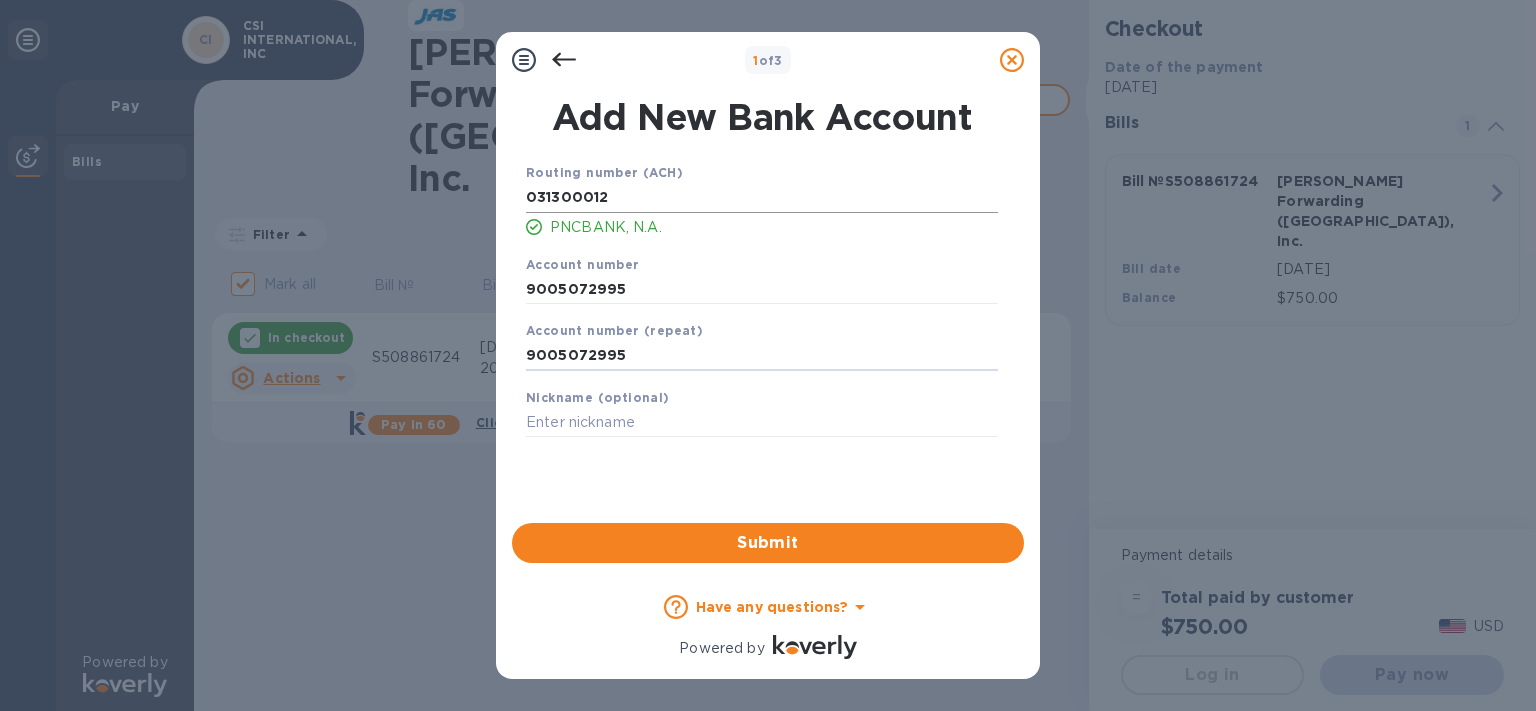 type on "9005072995" 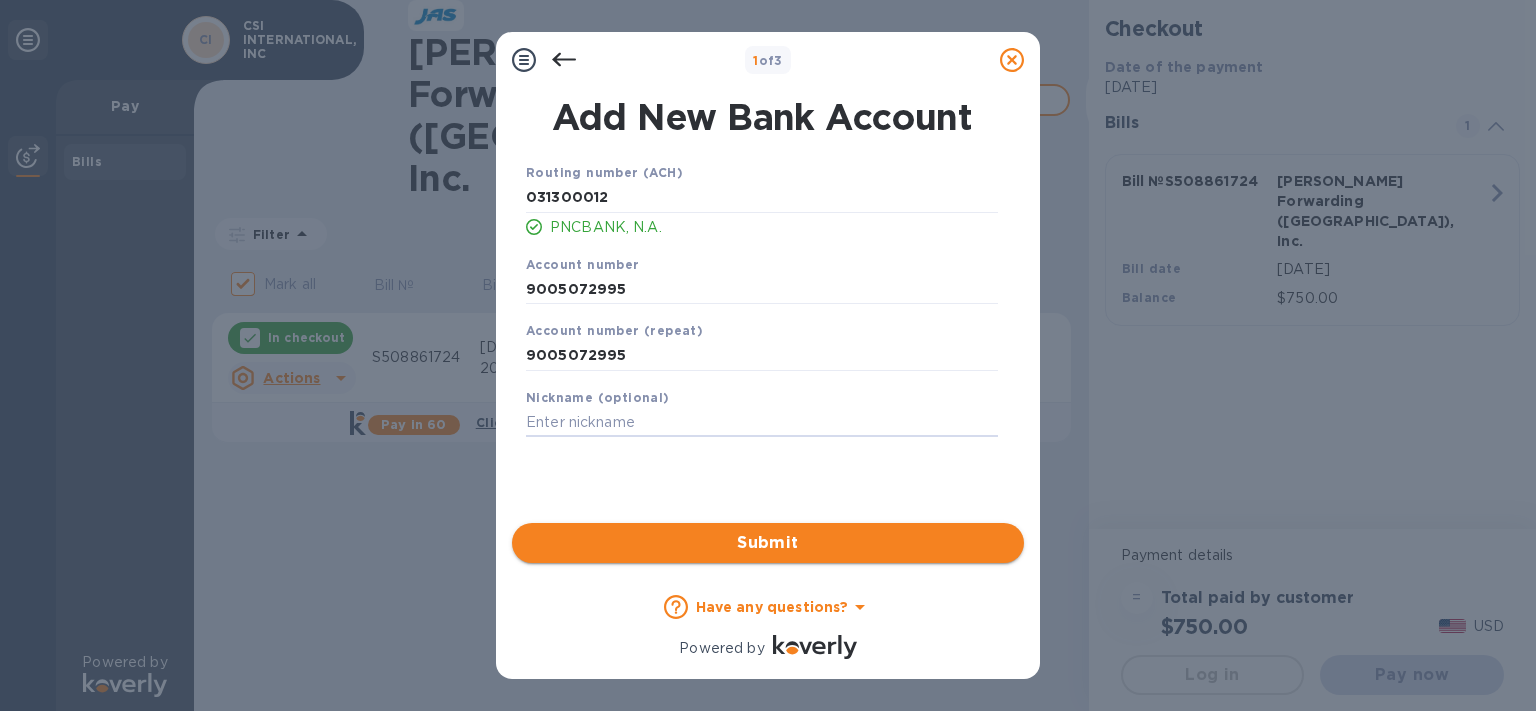 click on "Submit" at bounding box center (768, 543) 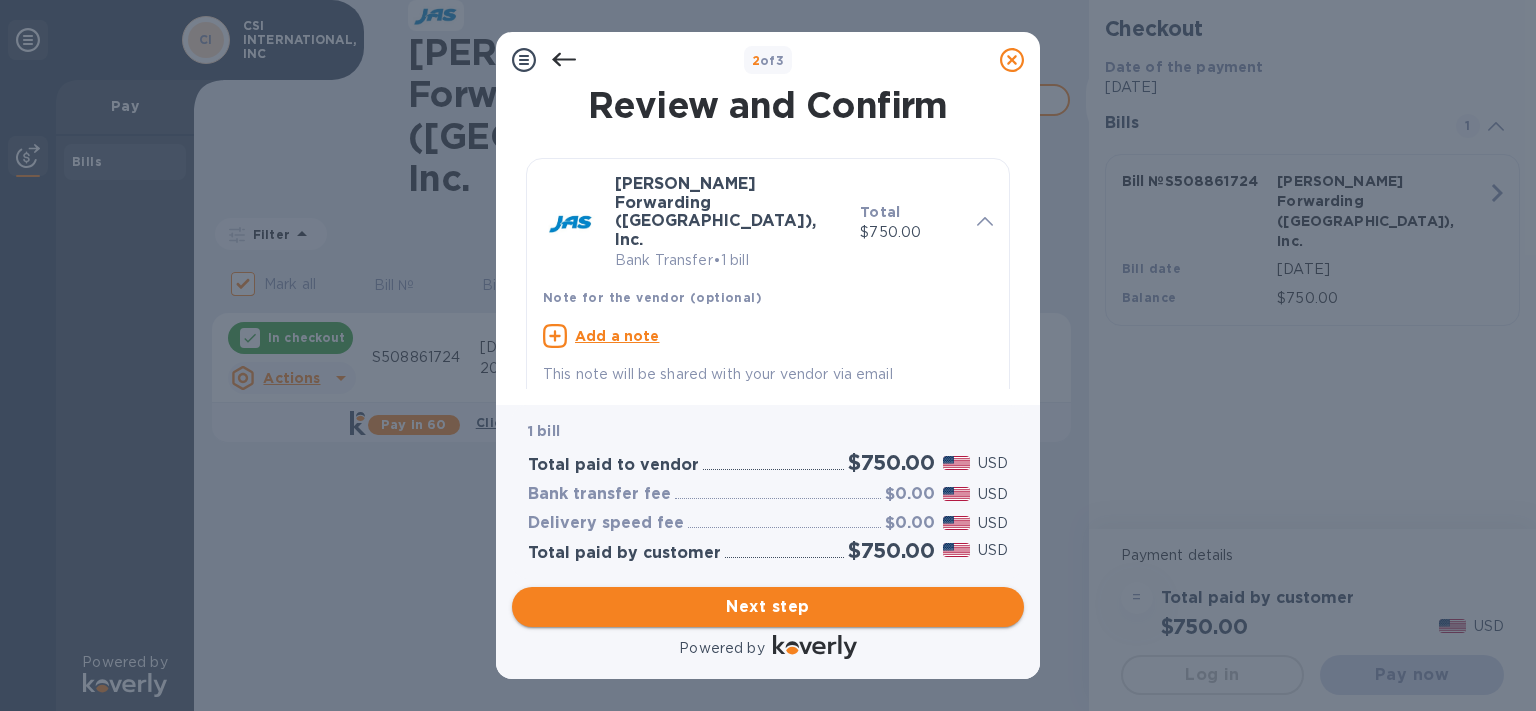 click on "Next step" at bounding box center [768, 607] 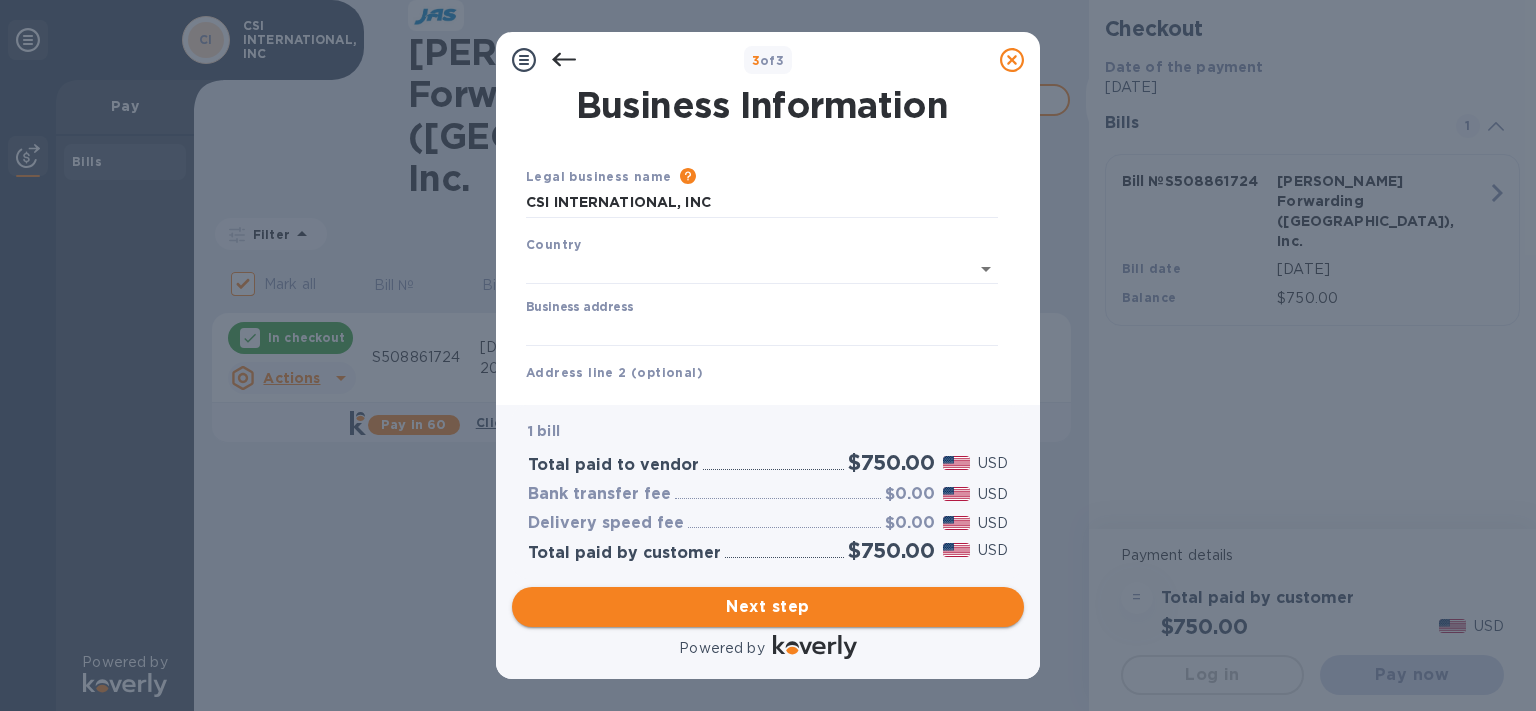 type on "[GEOGRAPHIC_DATA]" 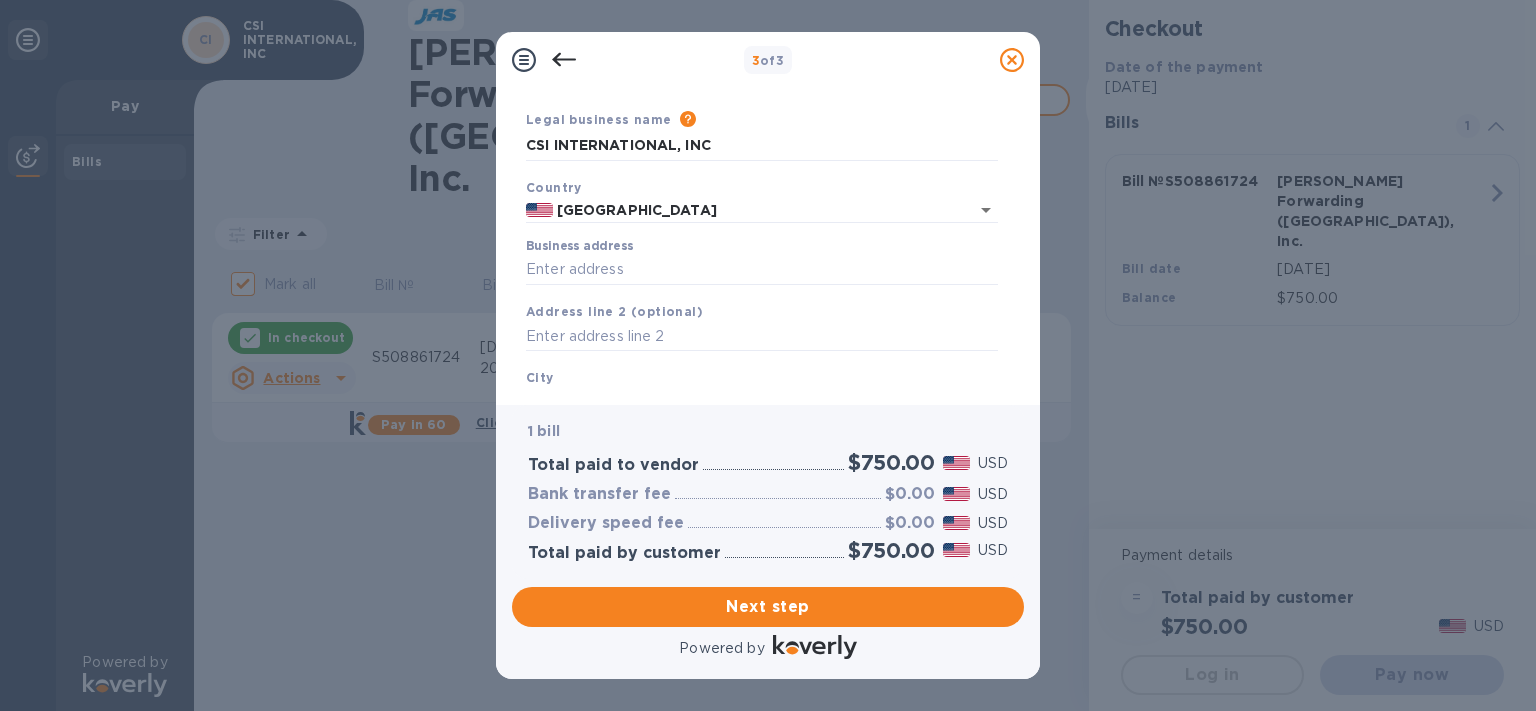scroll, scrollTop: 82, scrollLeft: 0, axis: vertical 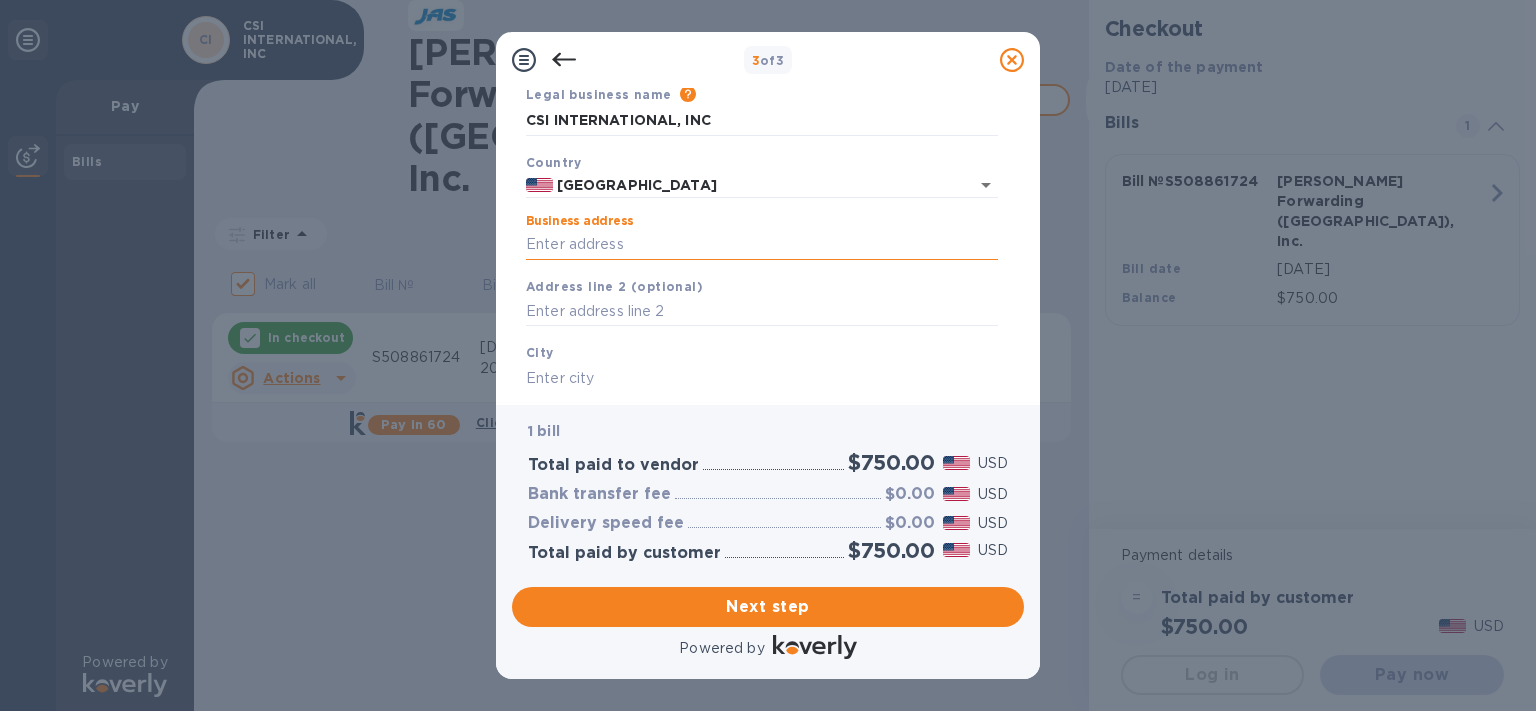 click on "Business address" at bounding box center [762, 245] 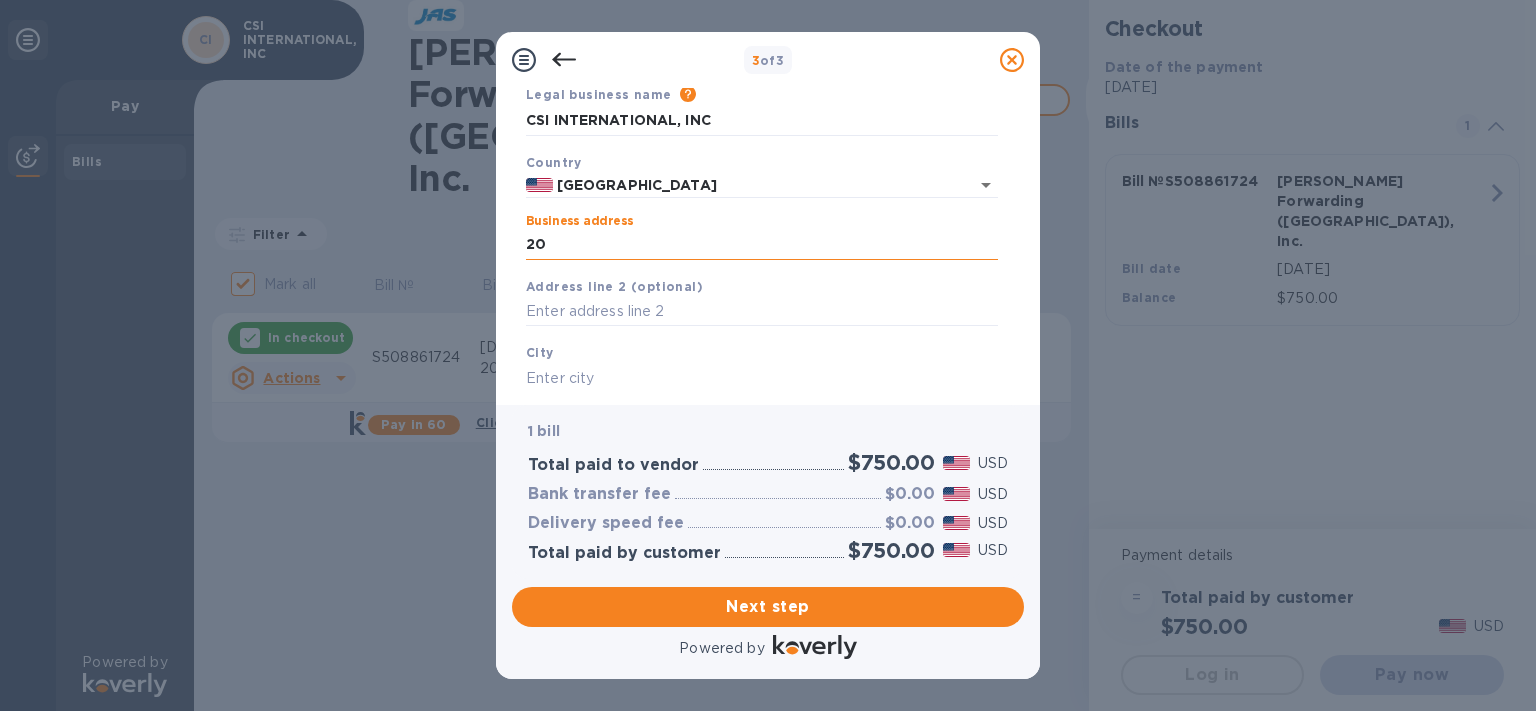 type on "201" 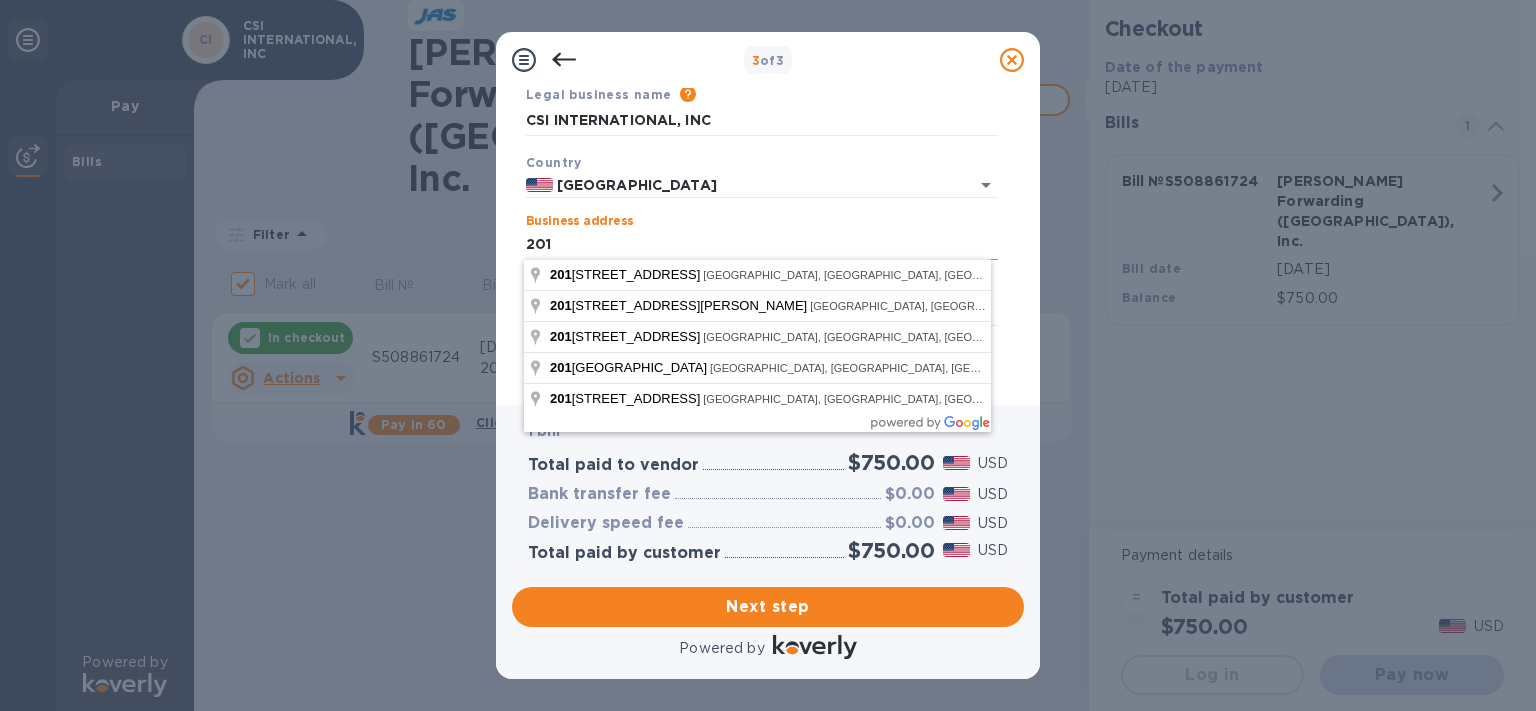 type on "US" 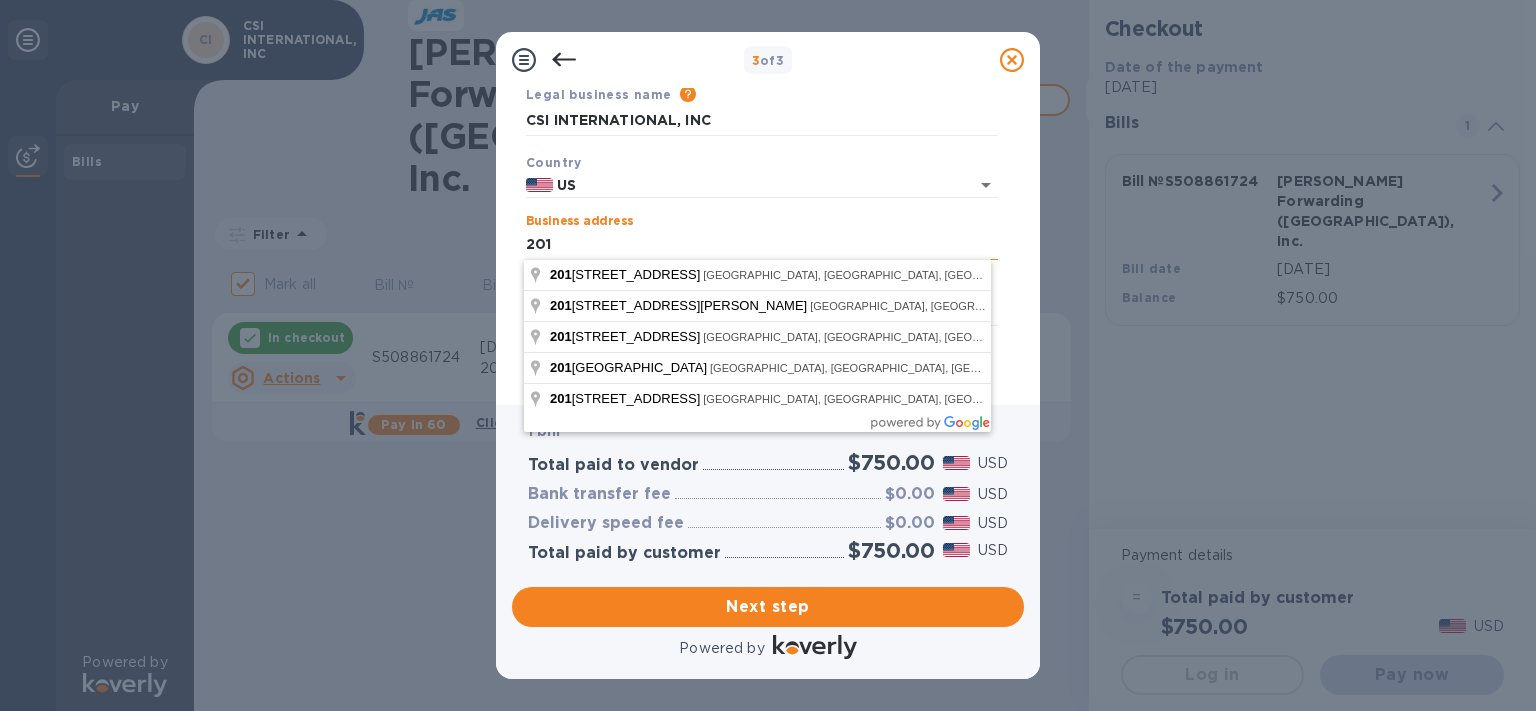 type on "AVOCA" 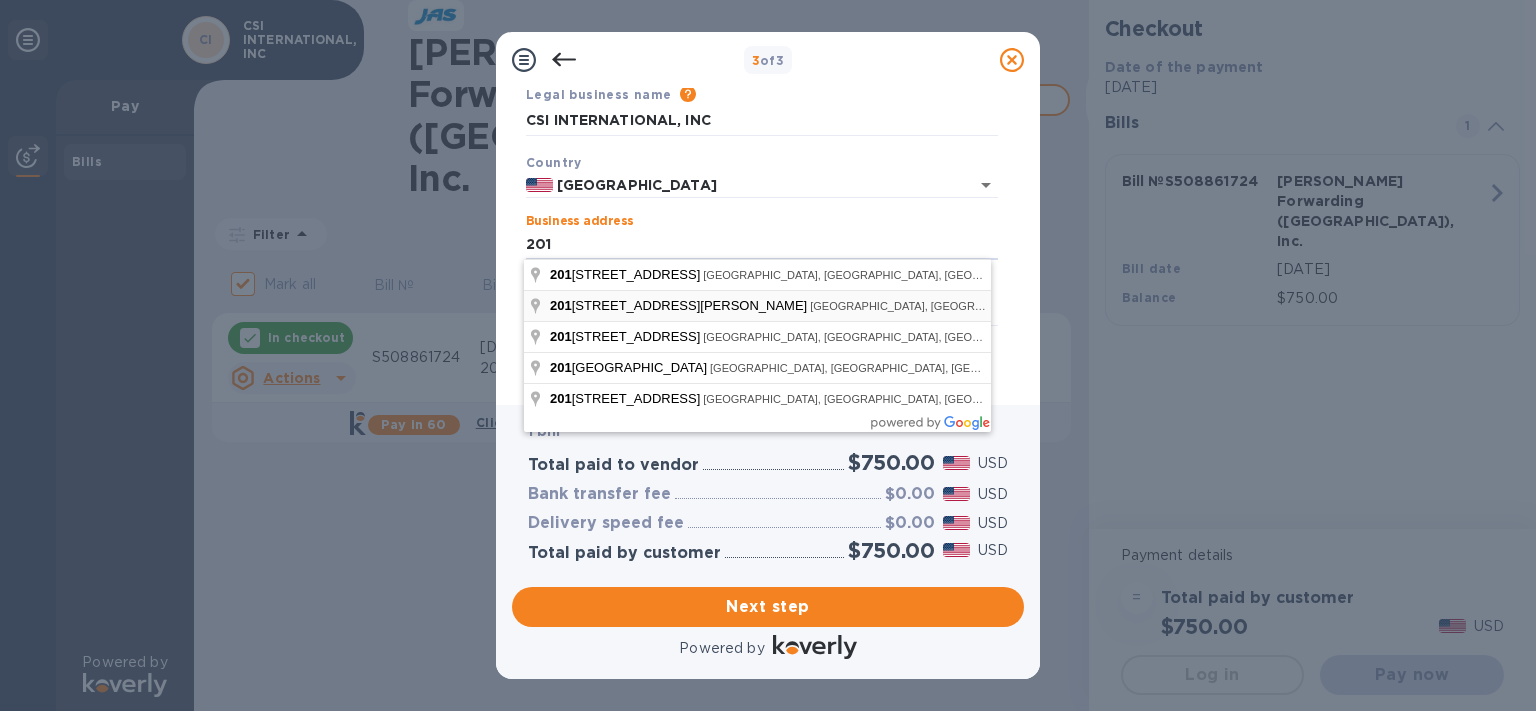 type on "[STREET_ADDRESS]" 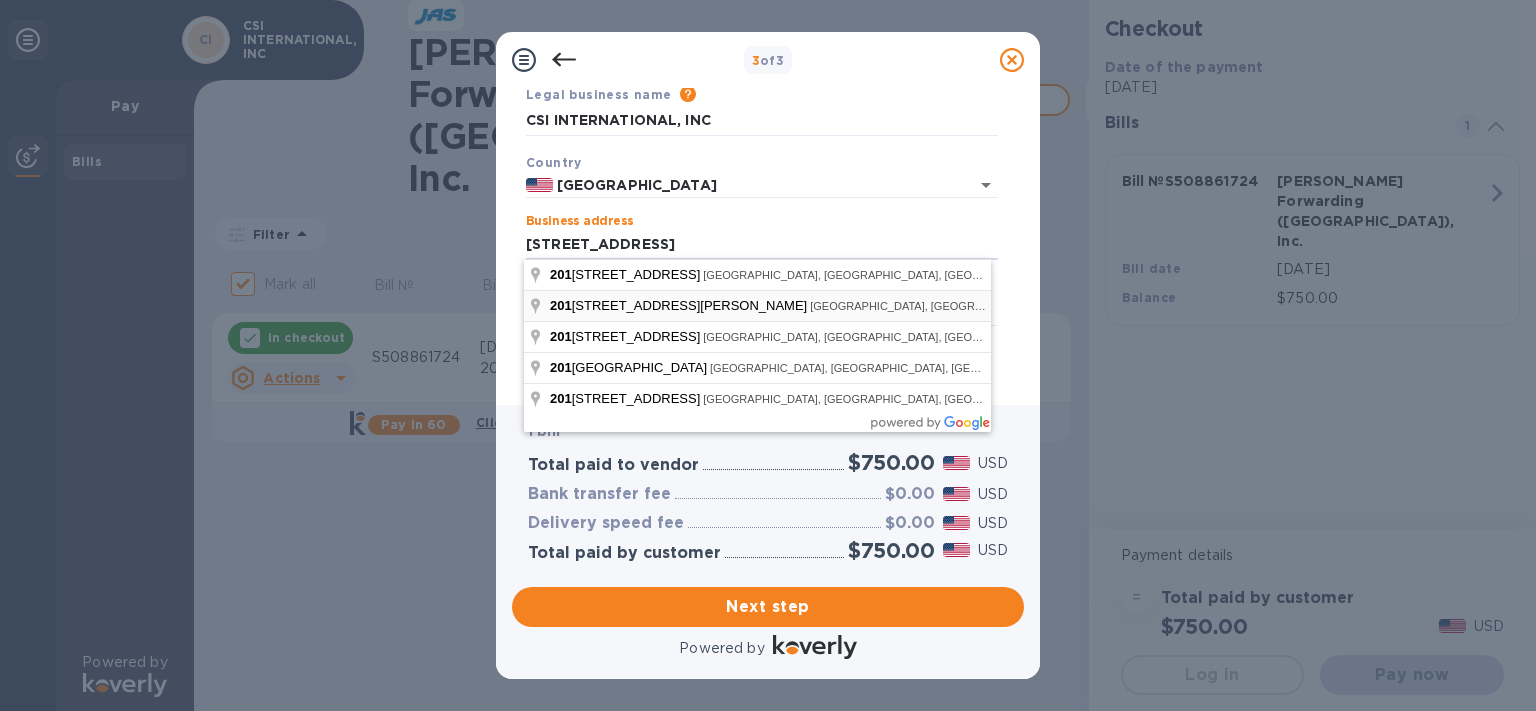 type on "US" 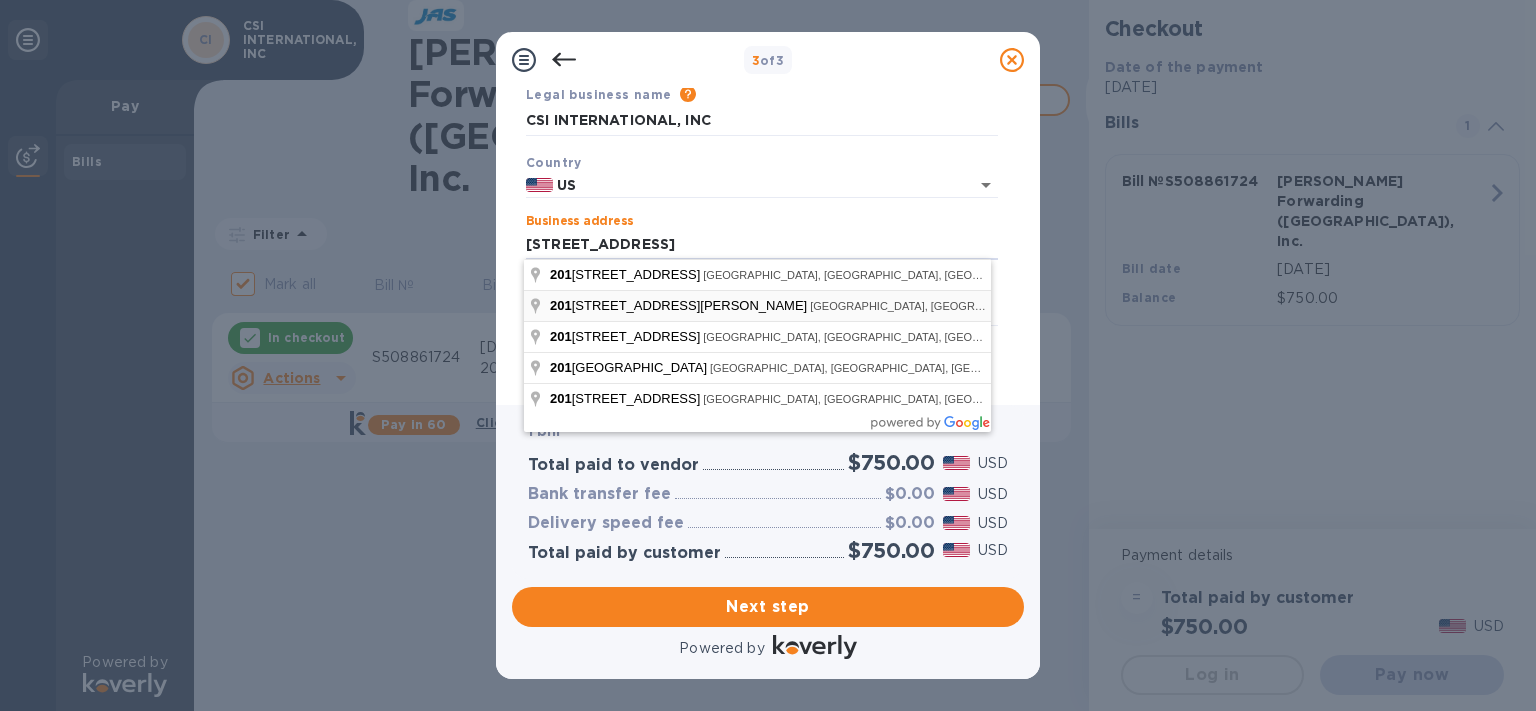 type on "AVOCA" 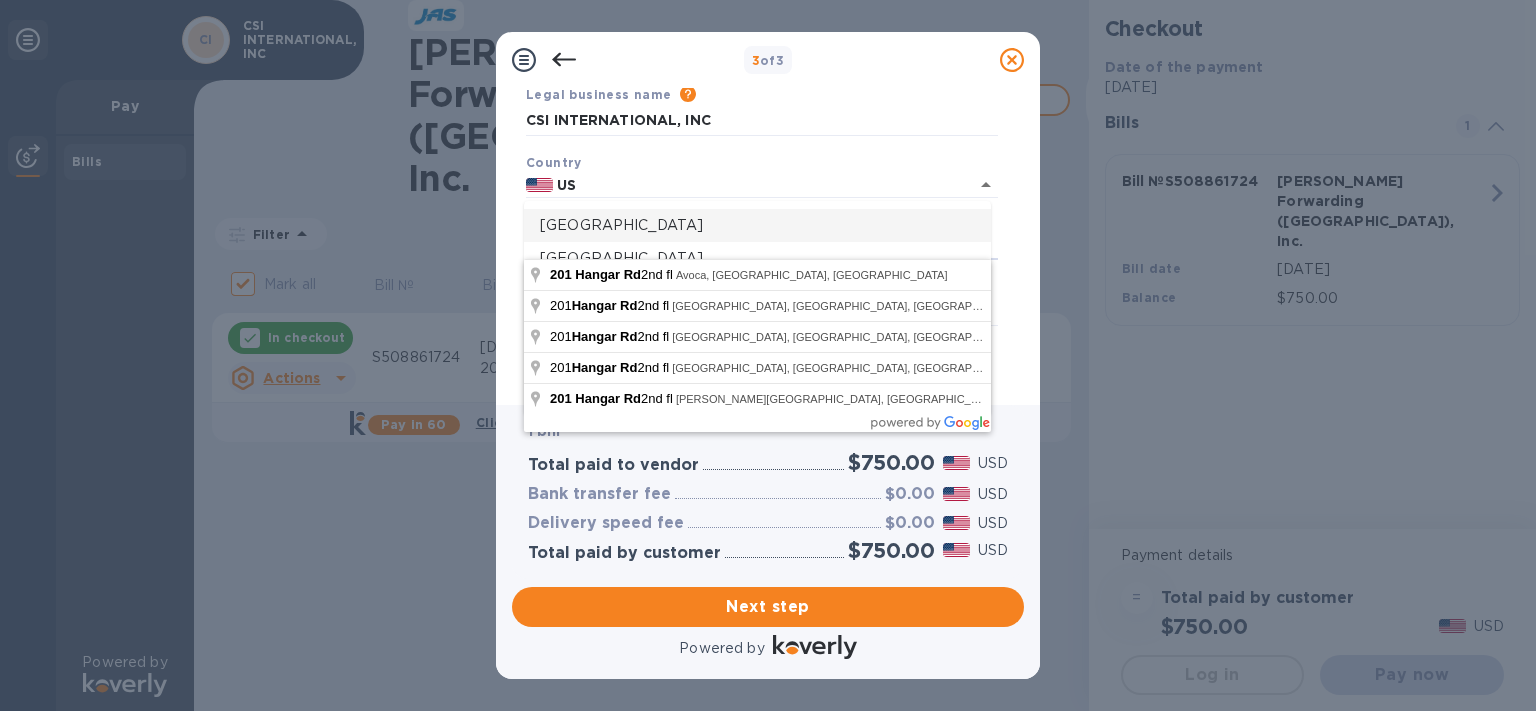 click on "[GEOGRAPHIC_DATA]" at bounding box center (757, 225) 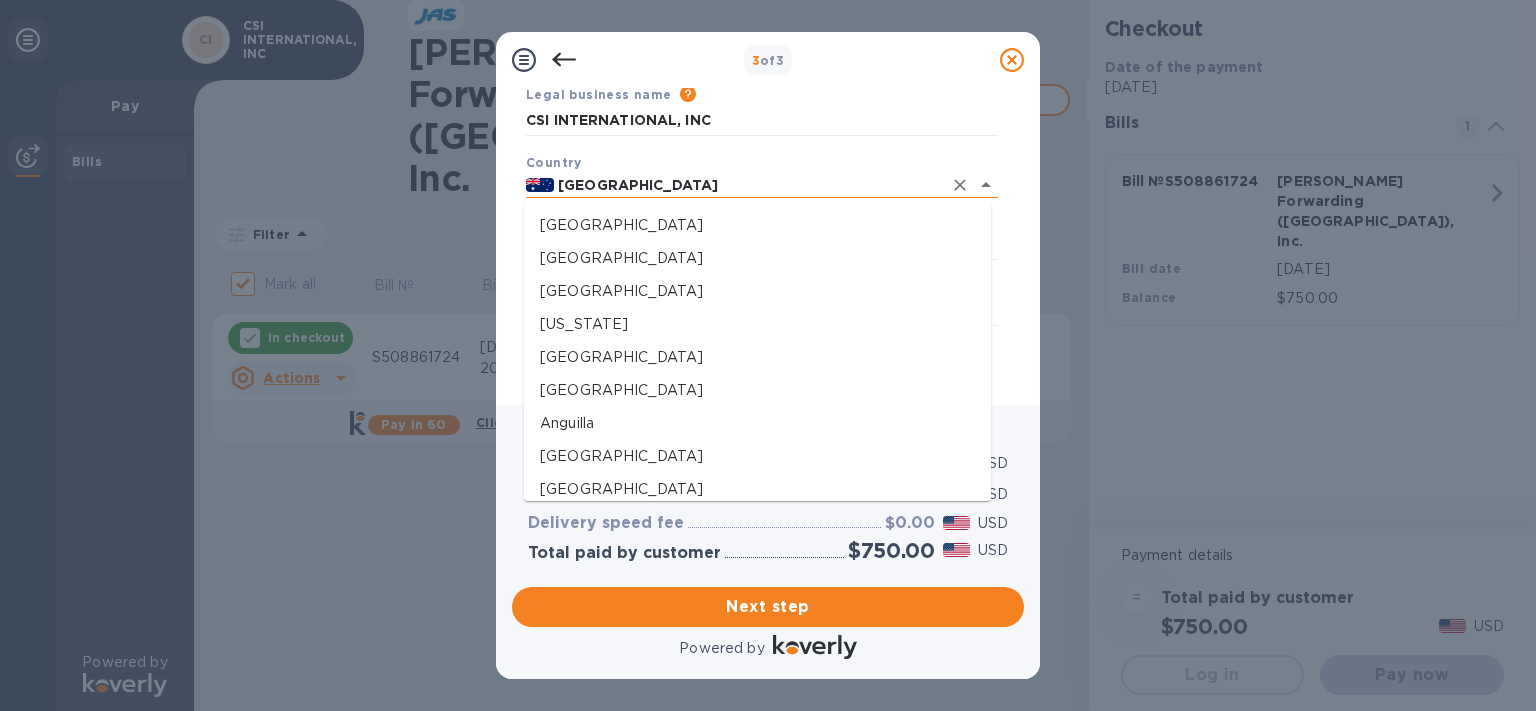 click on "[GEOGRAPHIC_DATA]" at bounding box center [748, 185] 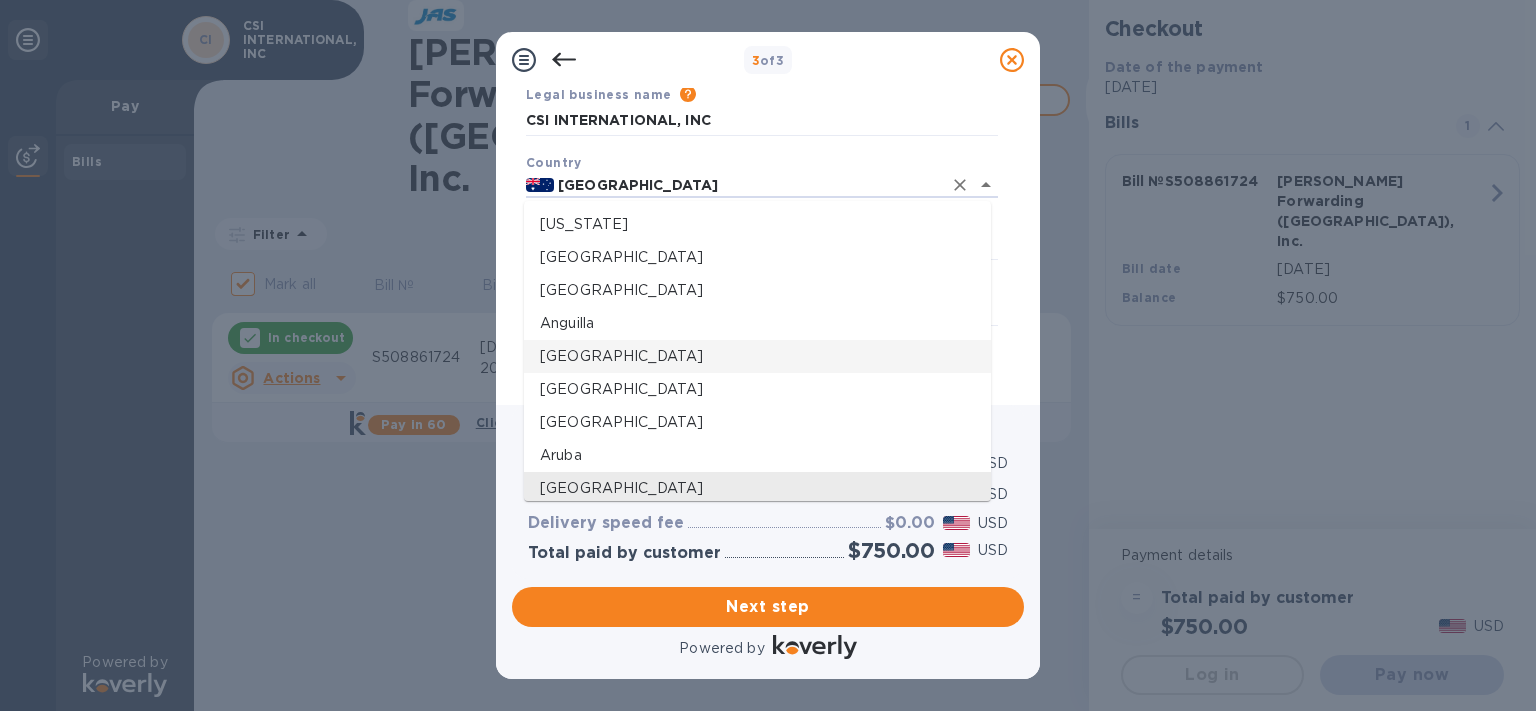 scroll, scrollTop: 0, scrollLeft: 0, axis: both 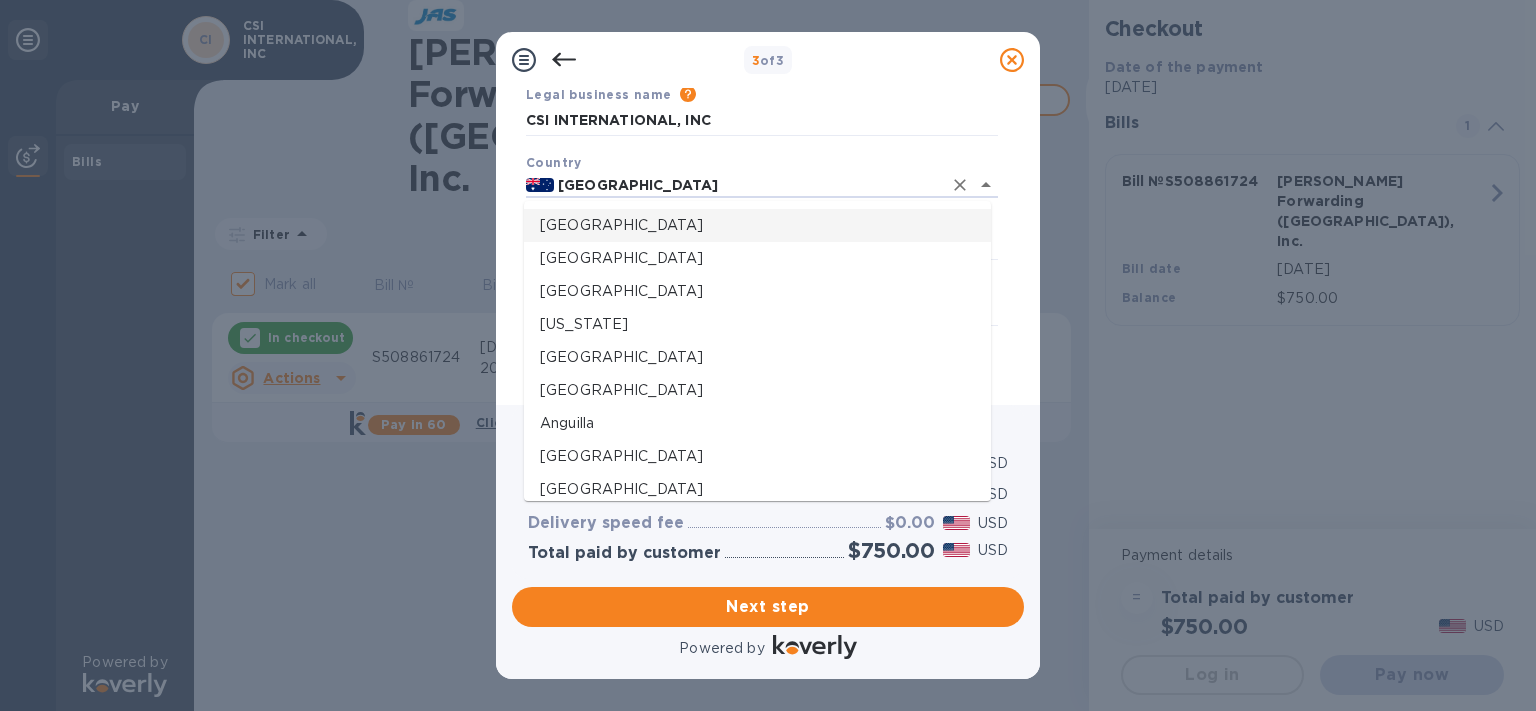 click on "[GEOGRAPHIC_DATA]" at bounding box center [757, 225] 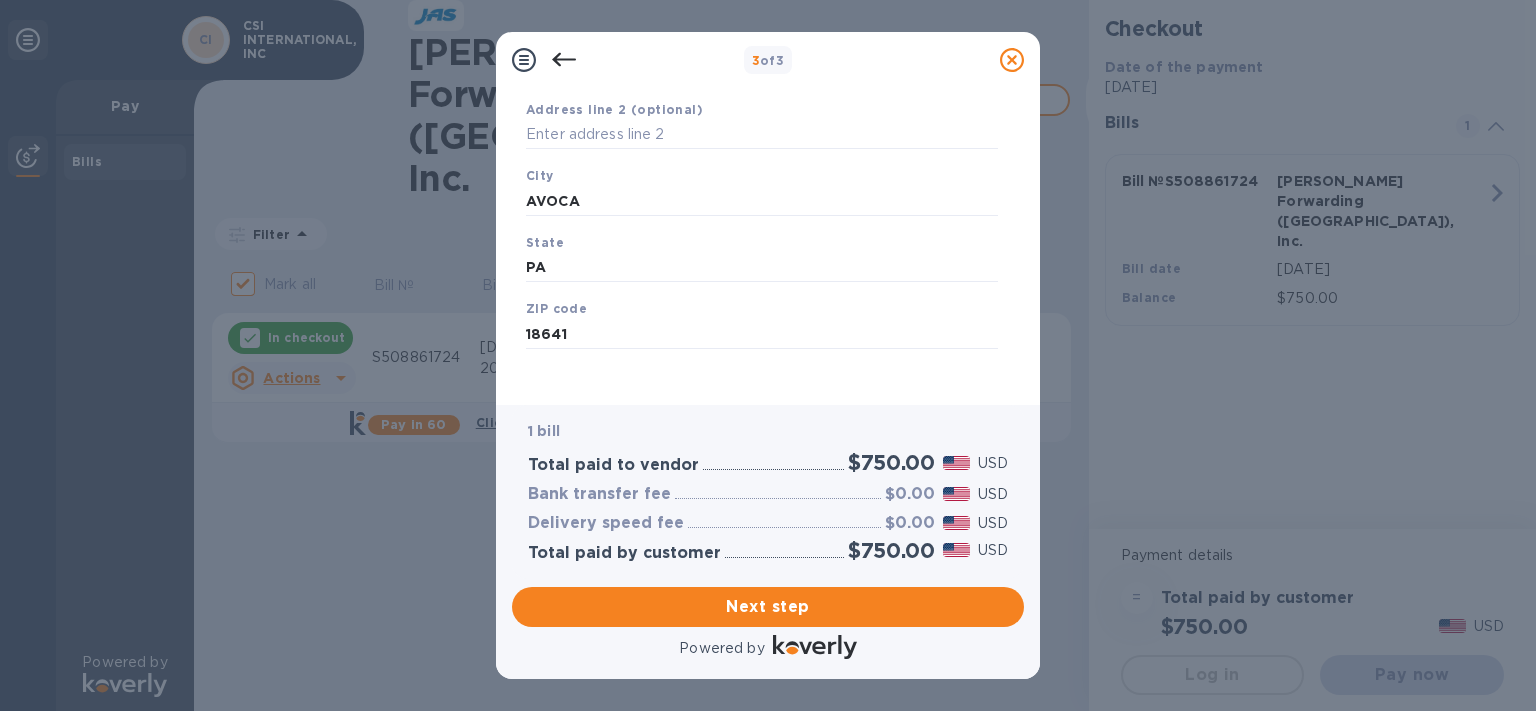 scroll, scrollTop: 261, scrollLeft: 0, axis: vertical 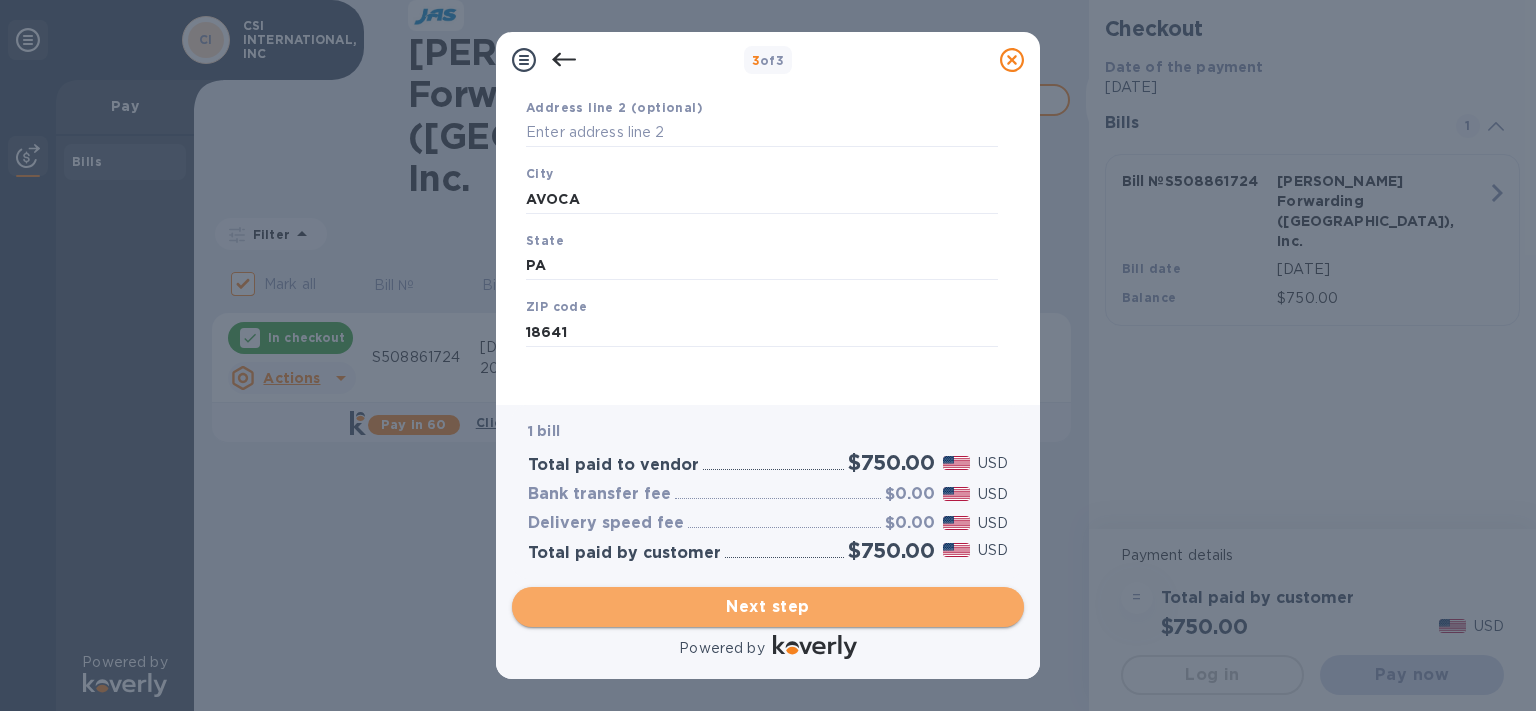 click on "Next step" at bounding box center [768, 607] 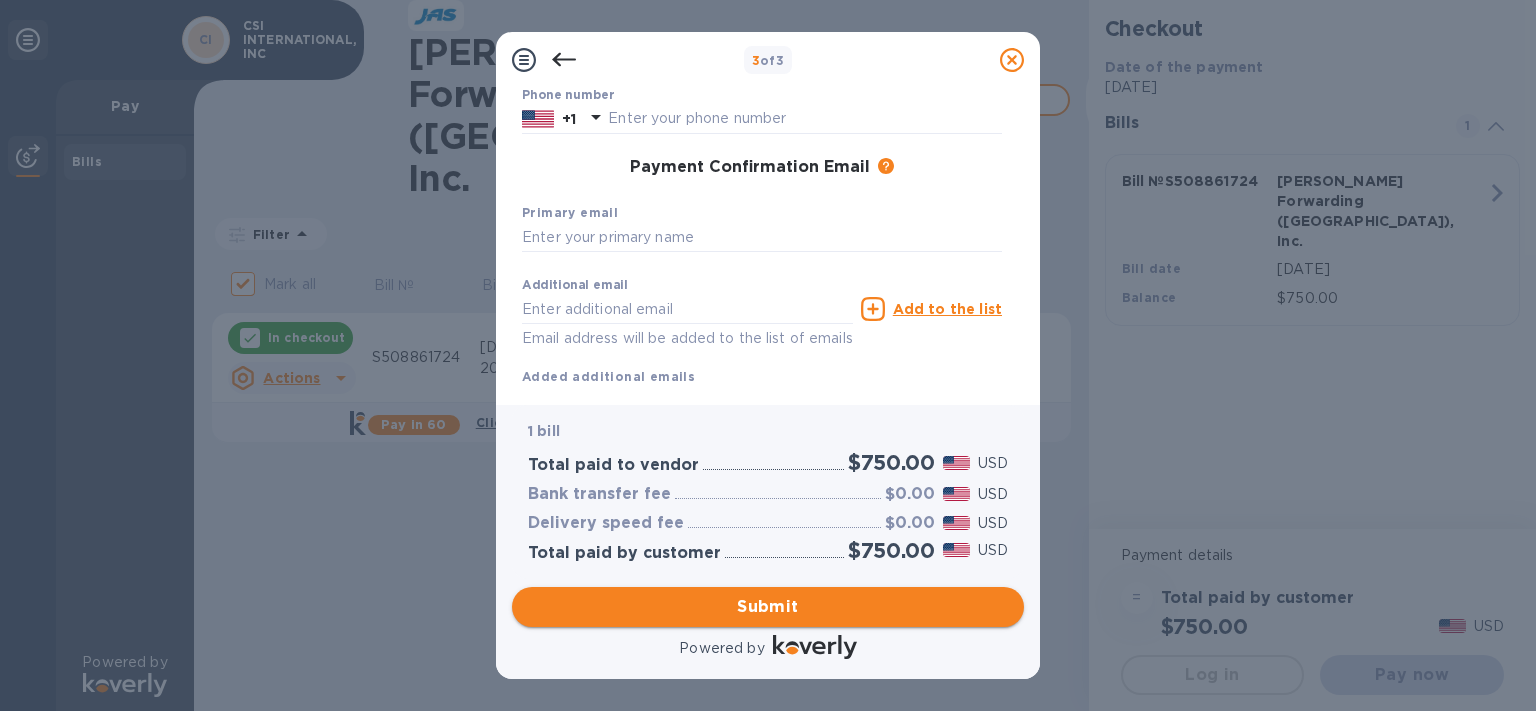 scroll, scrollTop: 243, scrollLeft: 0, axis: vertical 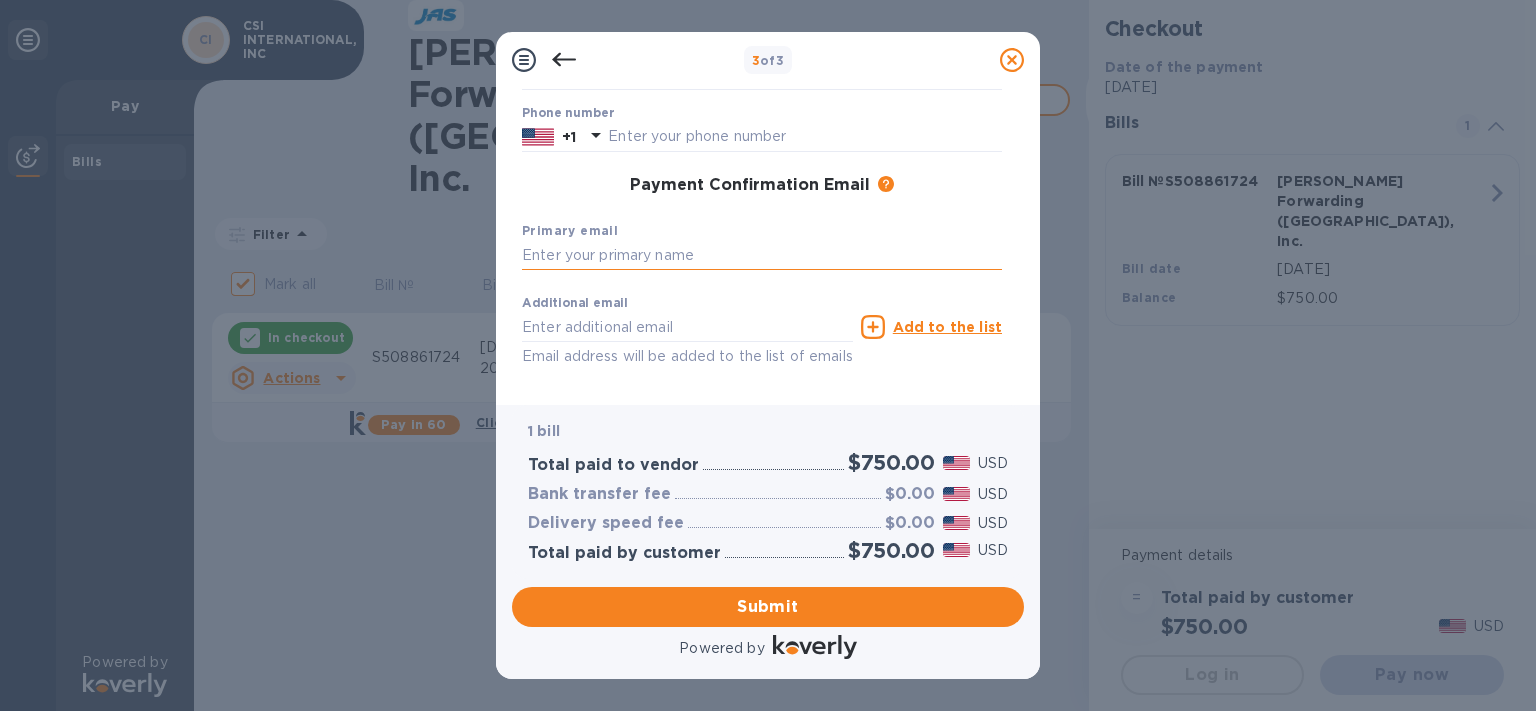 click at bounding box center (762, 256) 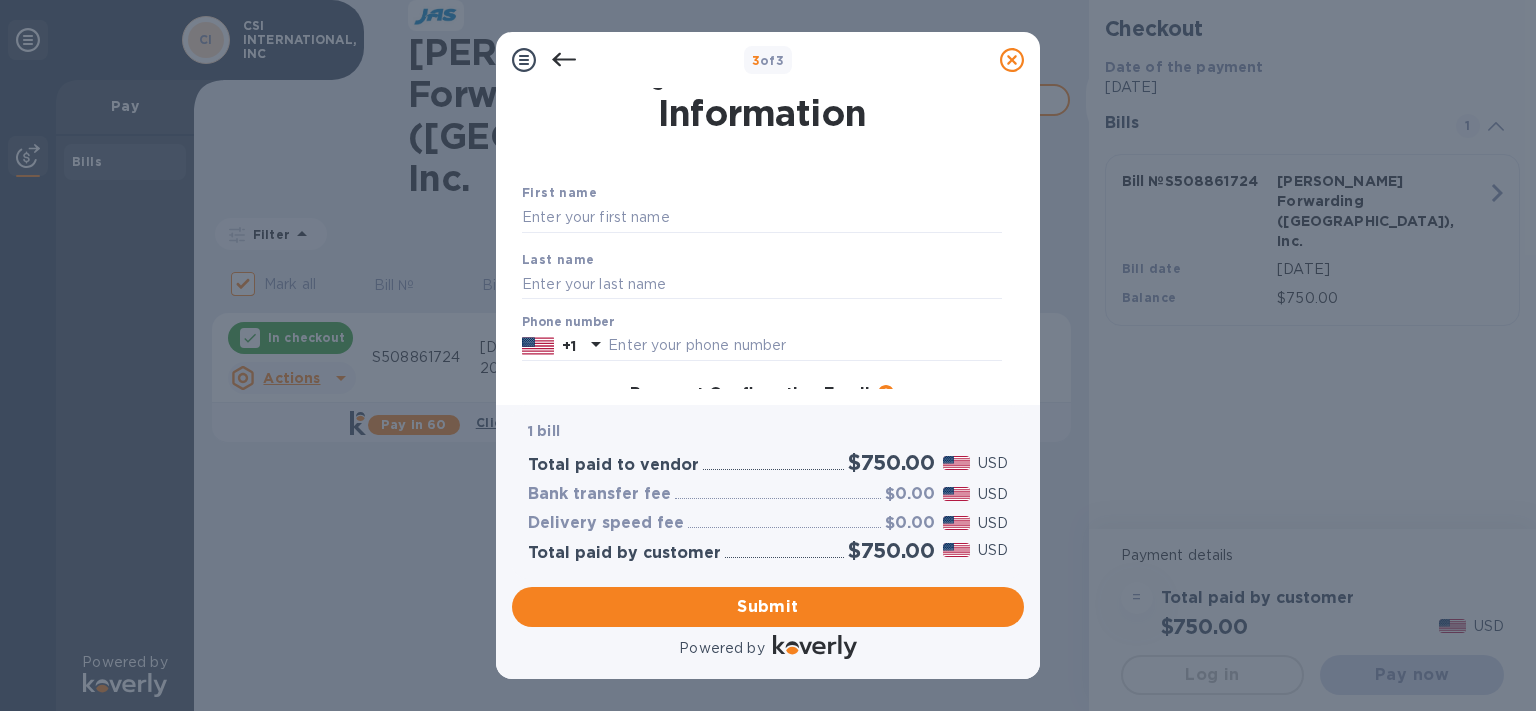 scroll, scrollTop: 0, scrollLeft: 0, axis: both 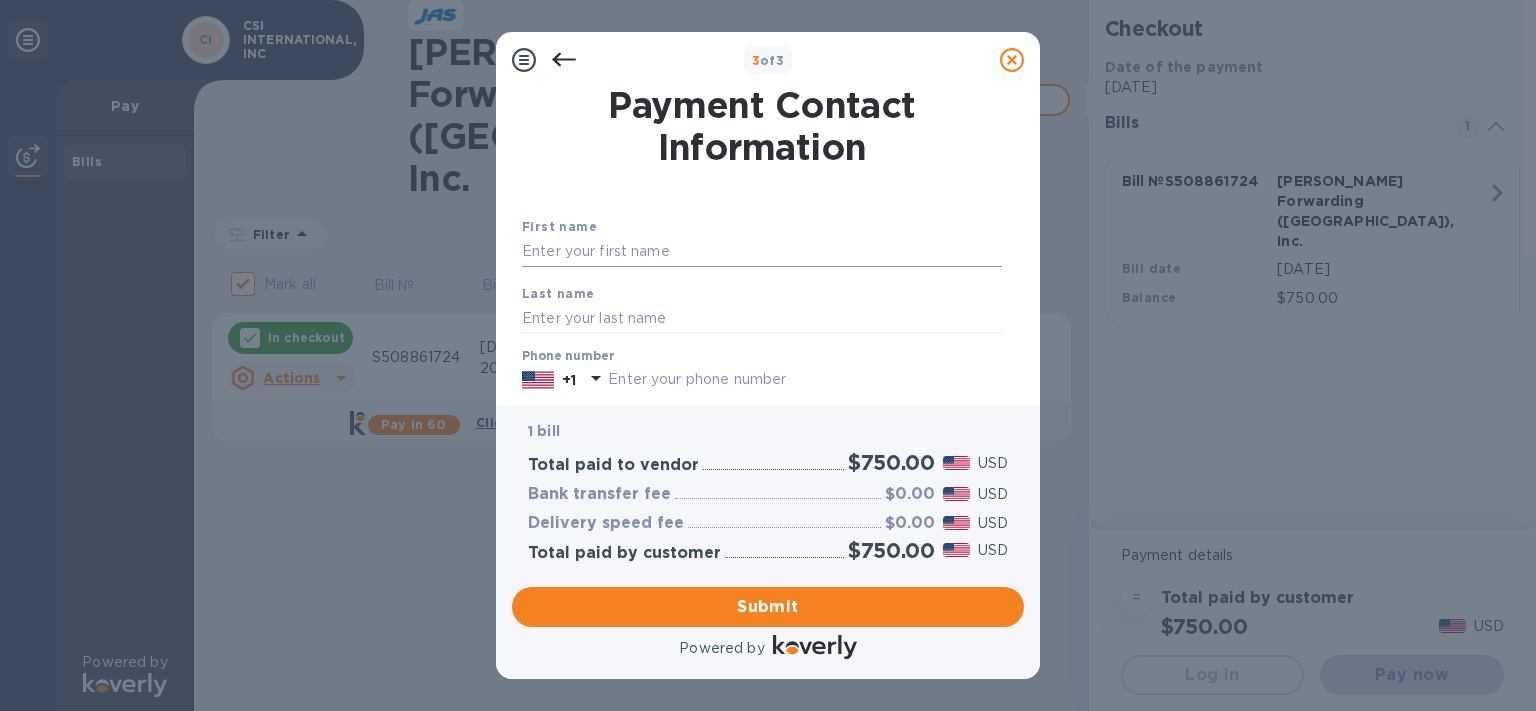 type on "[EMAIL_ADDRESS][DOMAIN_NAME]" 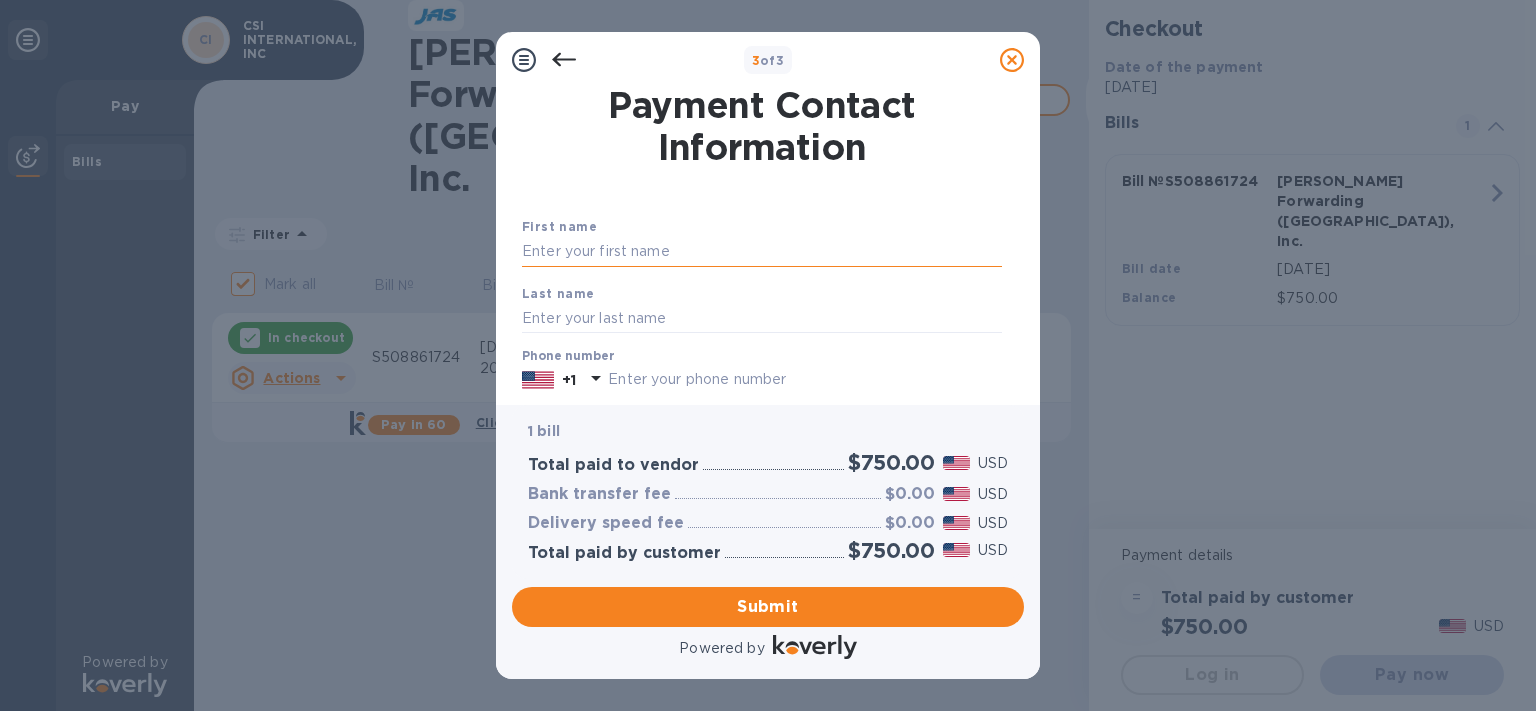 click at bounding box center (762, 252) 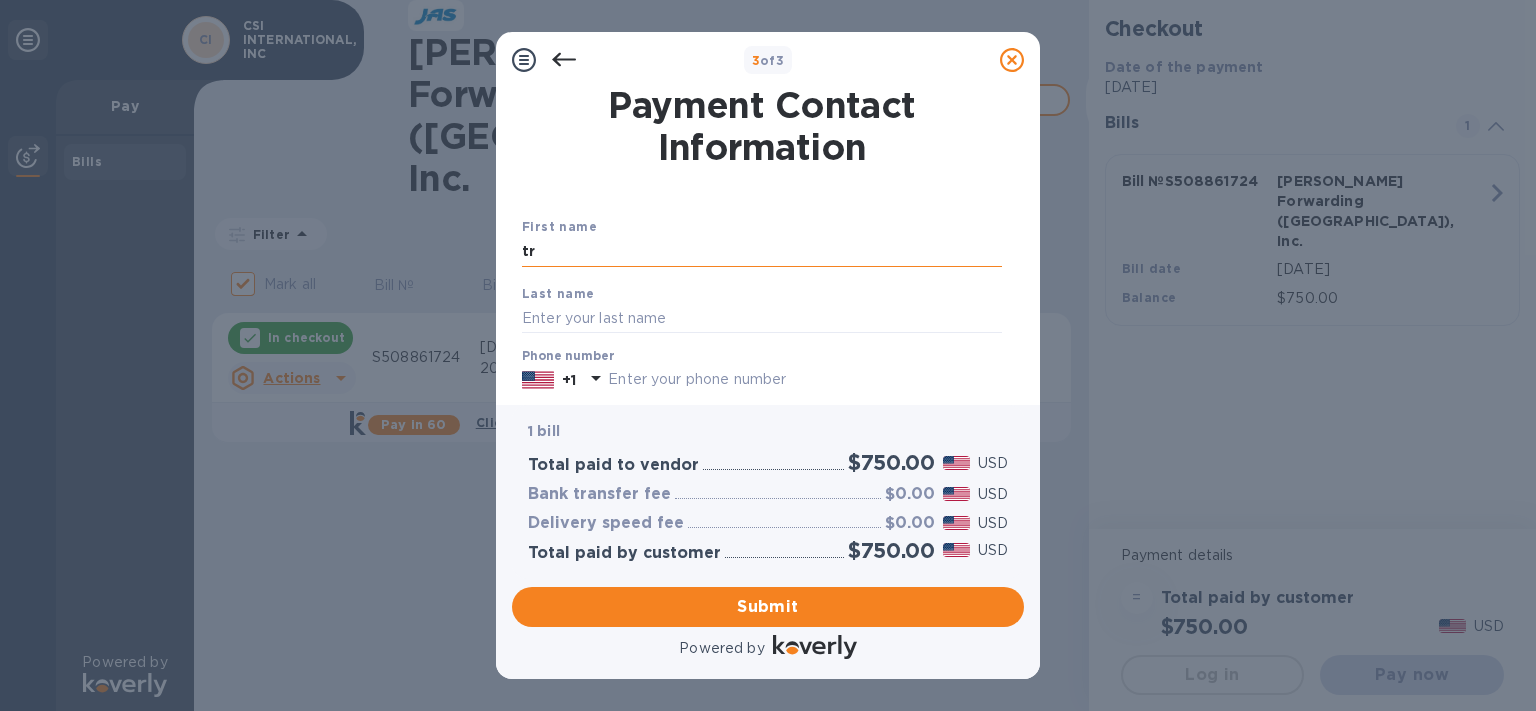 type on "t" 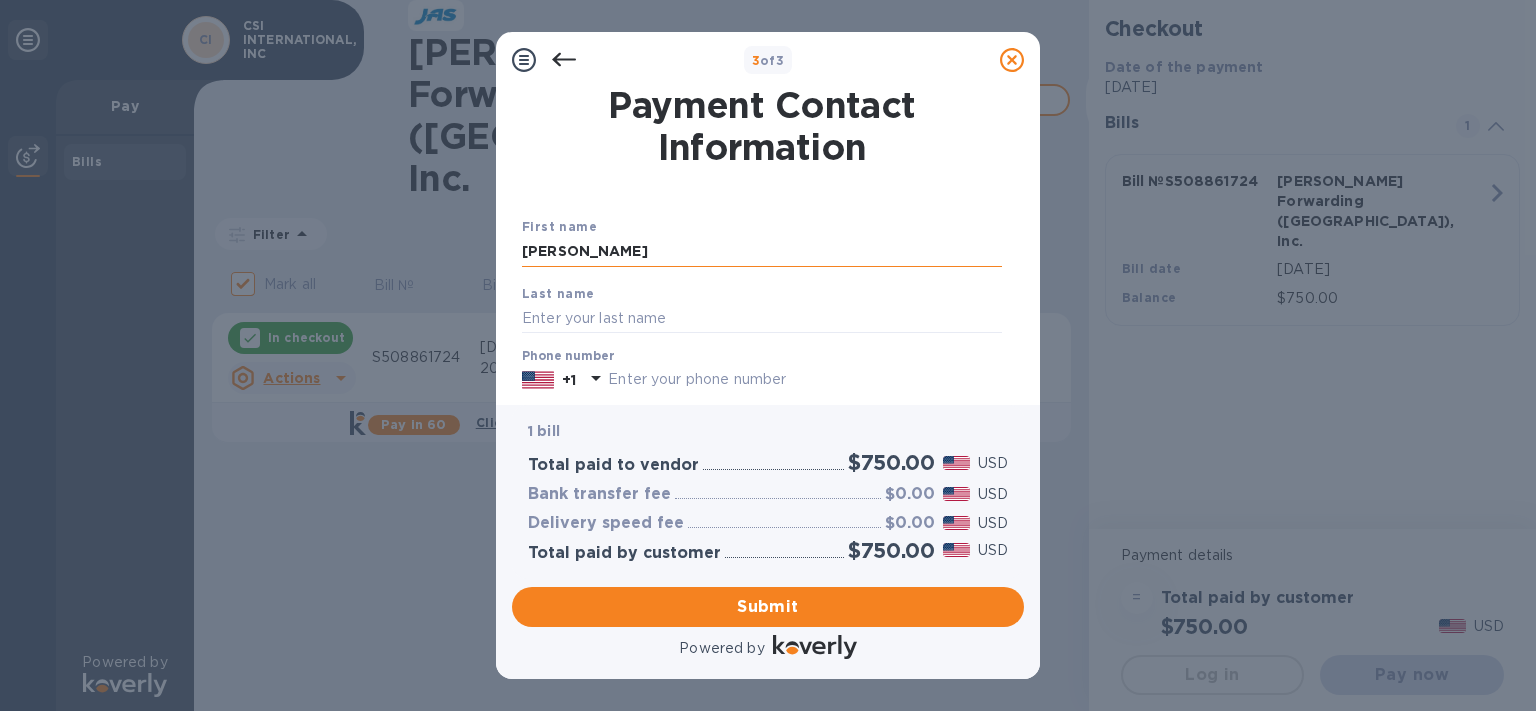 type on "[PERSON_NAME]" 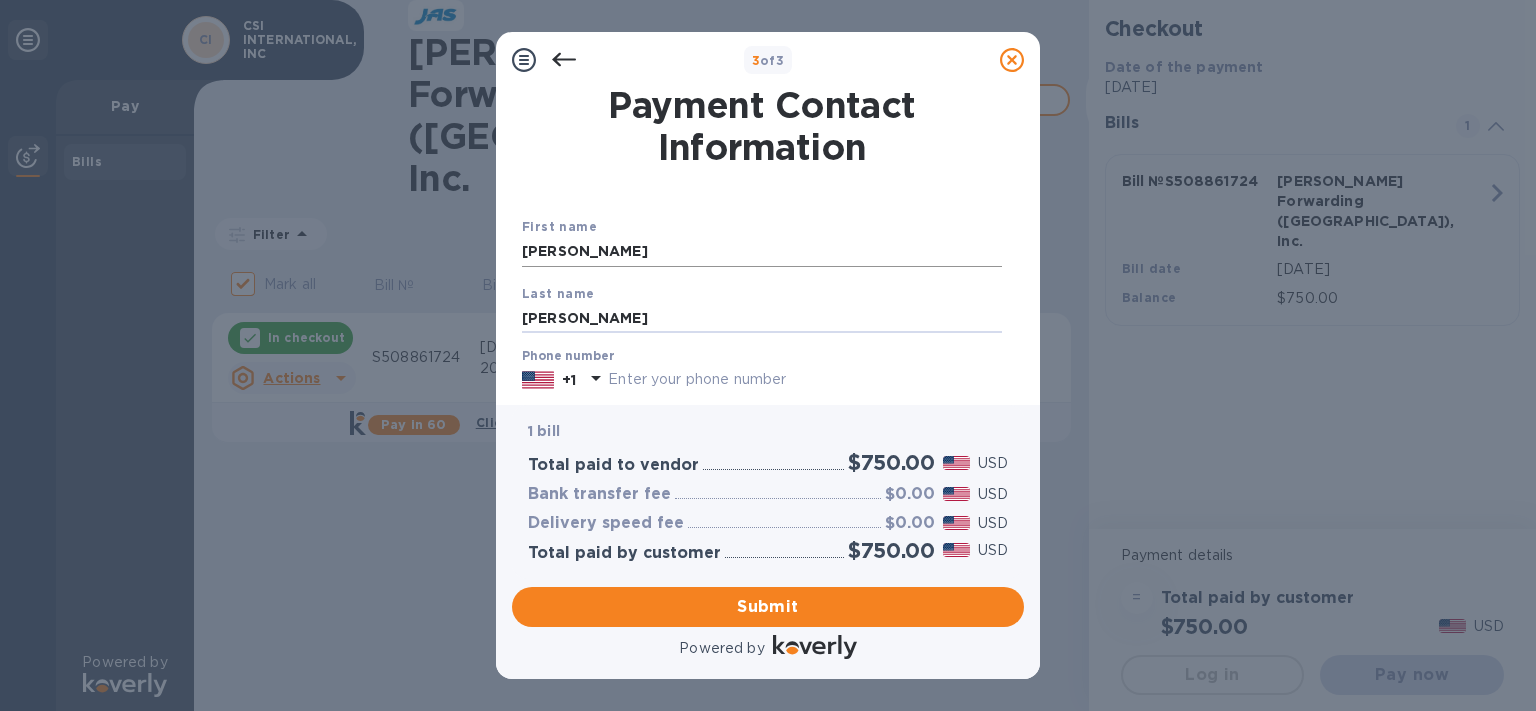type on "[PERSON_NAME]" 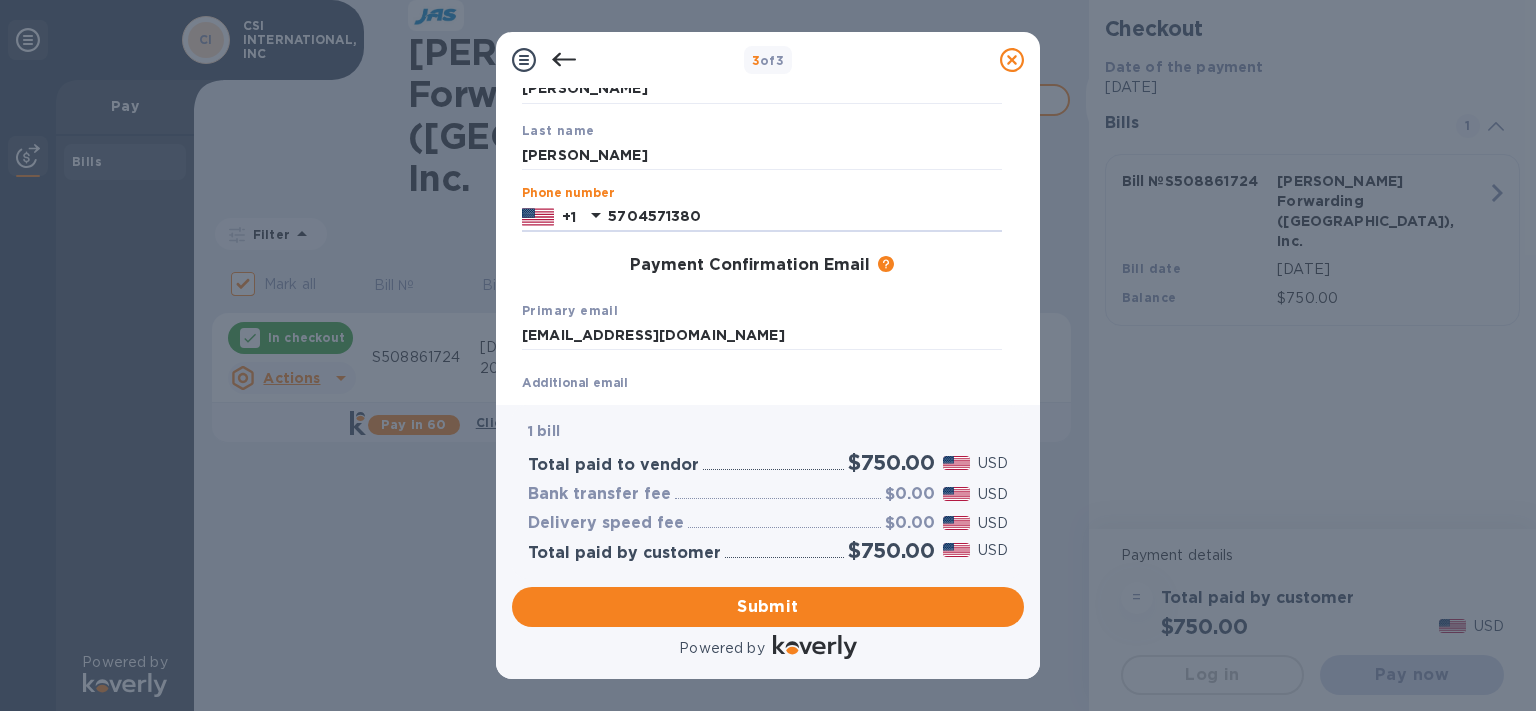 scroll, scrollTop: 243, scrollLeft: 0, axis: vertical 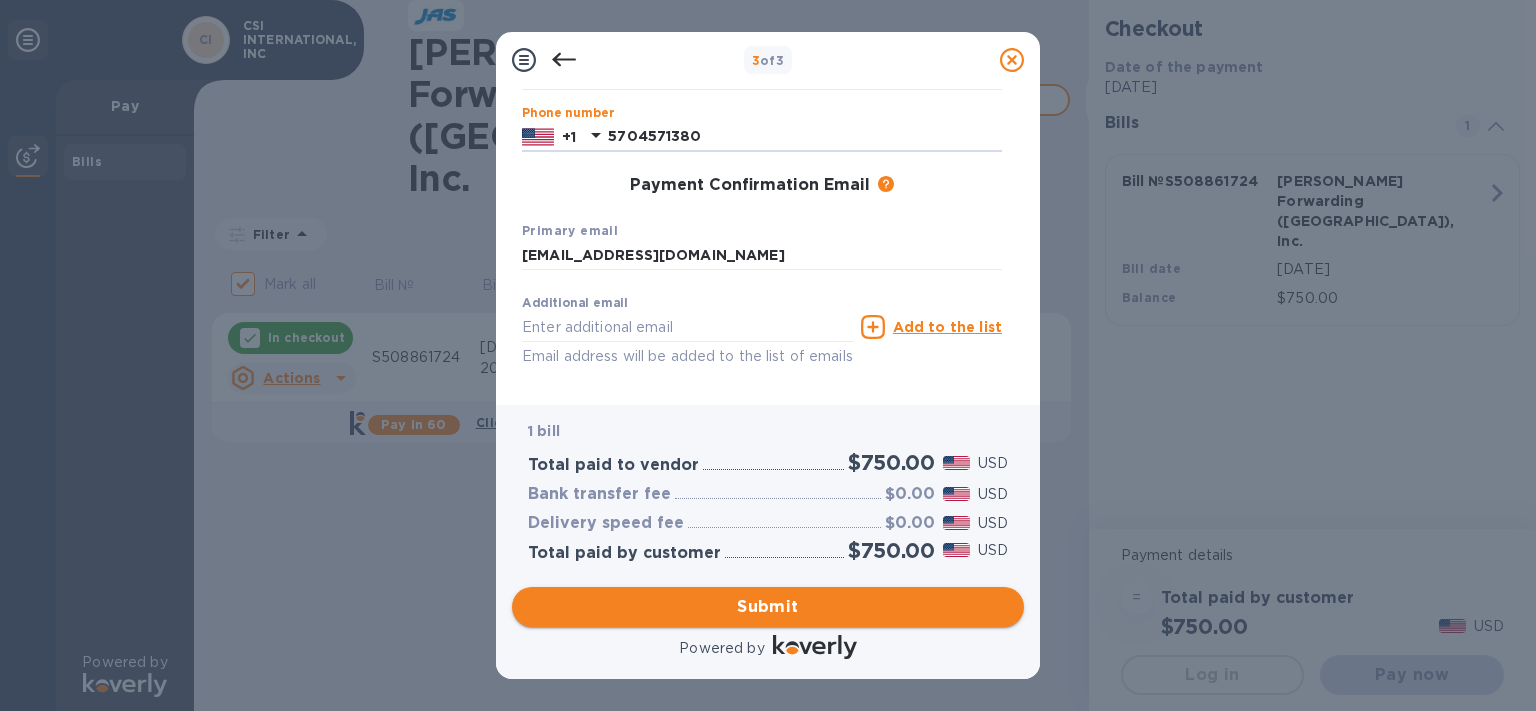 type on "5704571380" 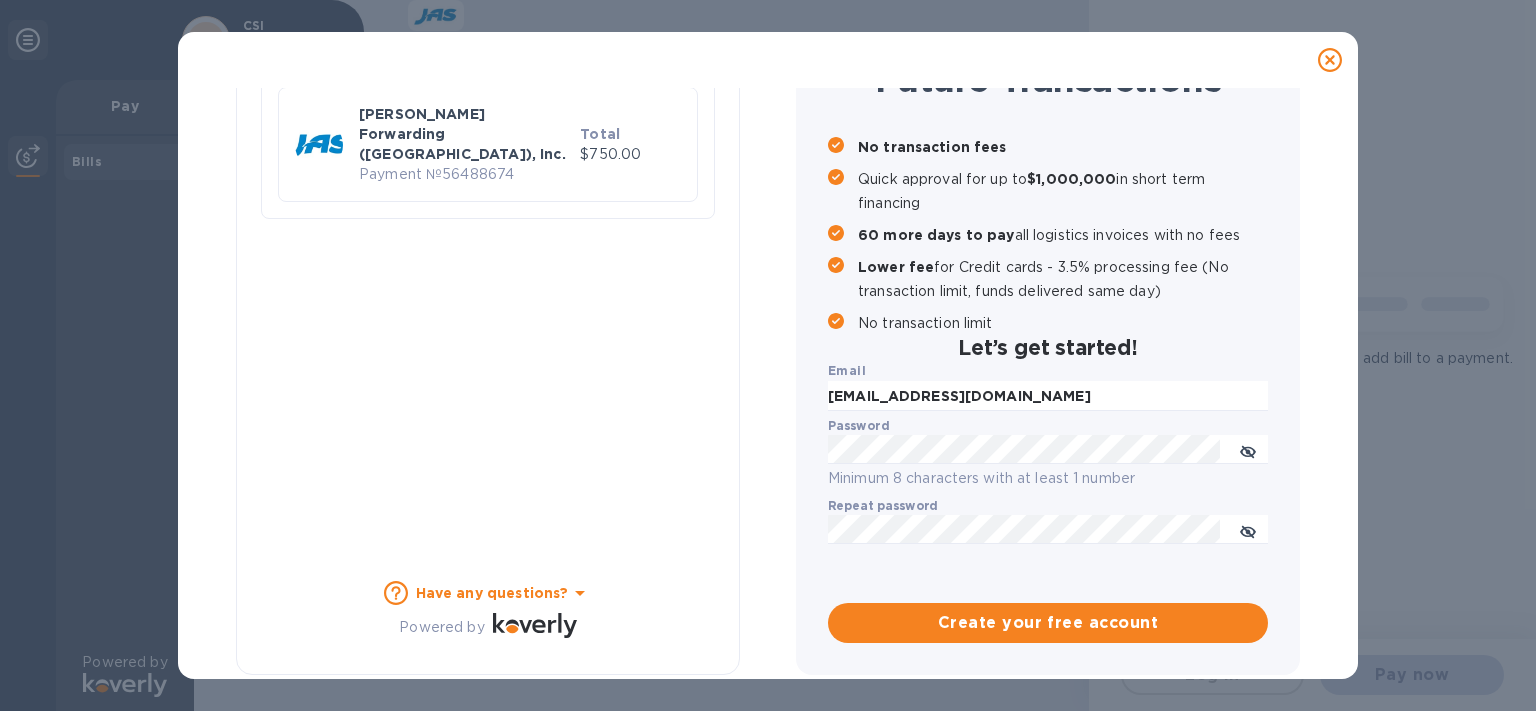checkbox on "false" 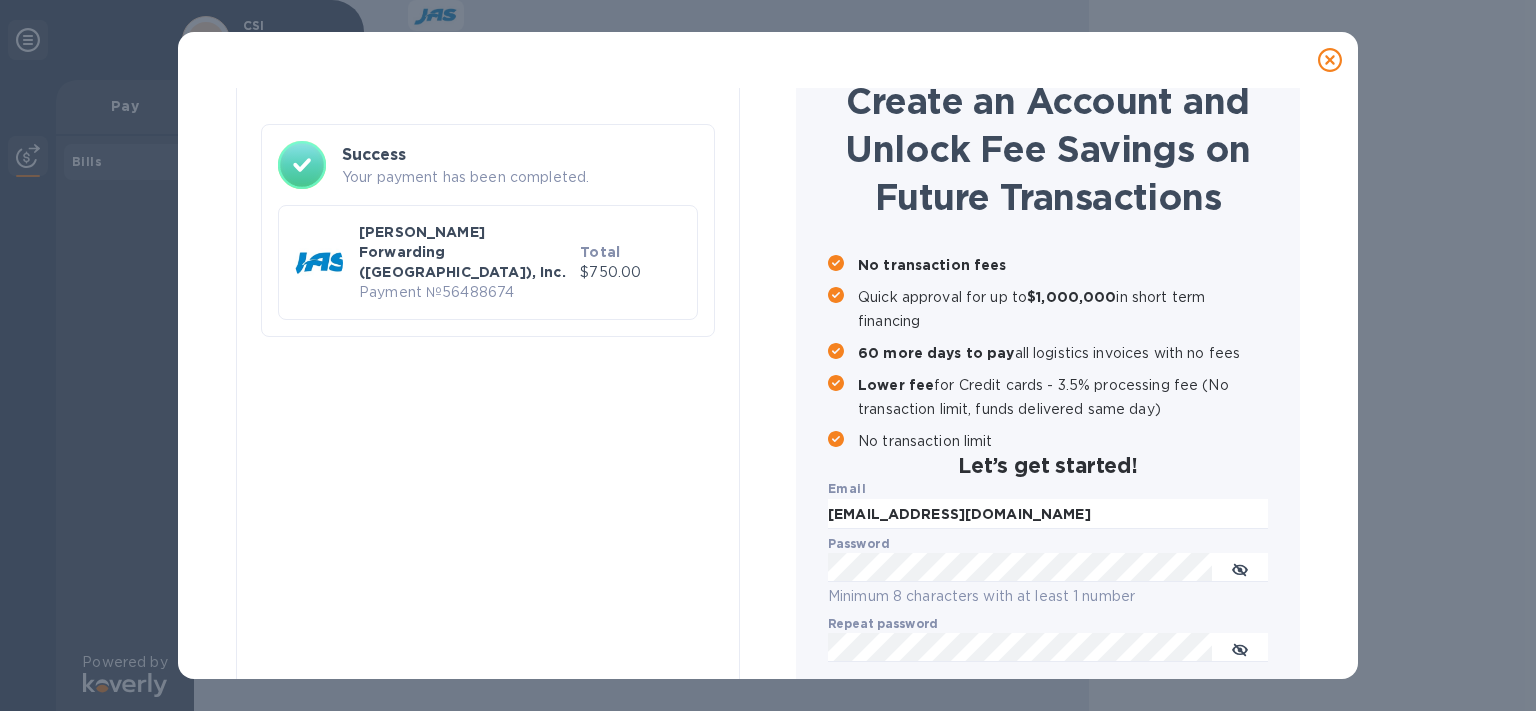 scroll, scrollTop: 182, scrollLeft: 0, axis: vertical 